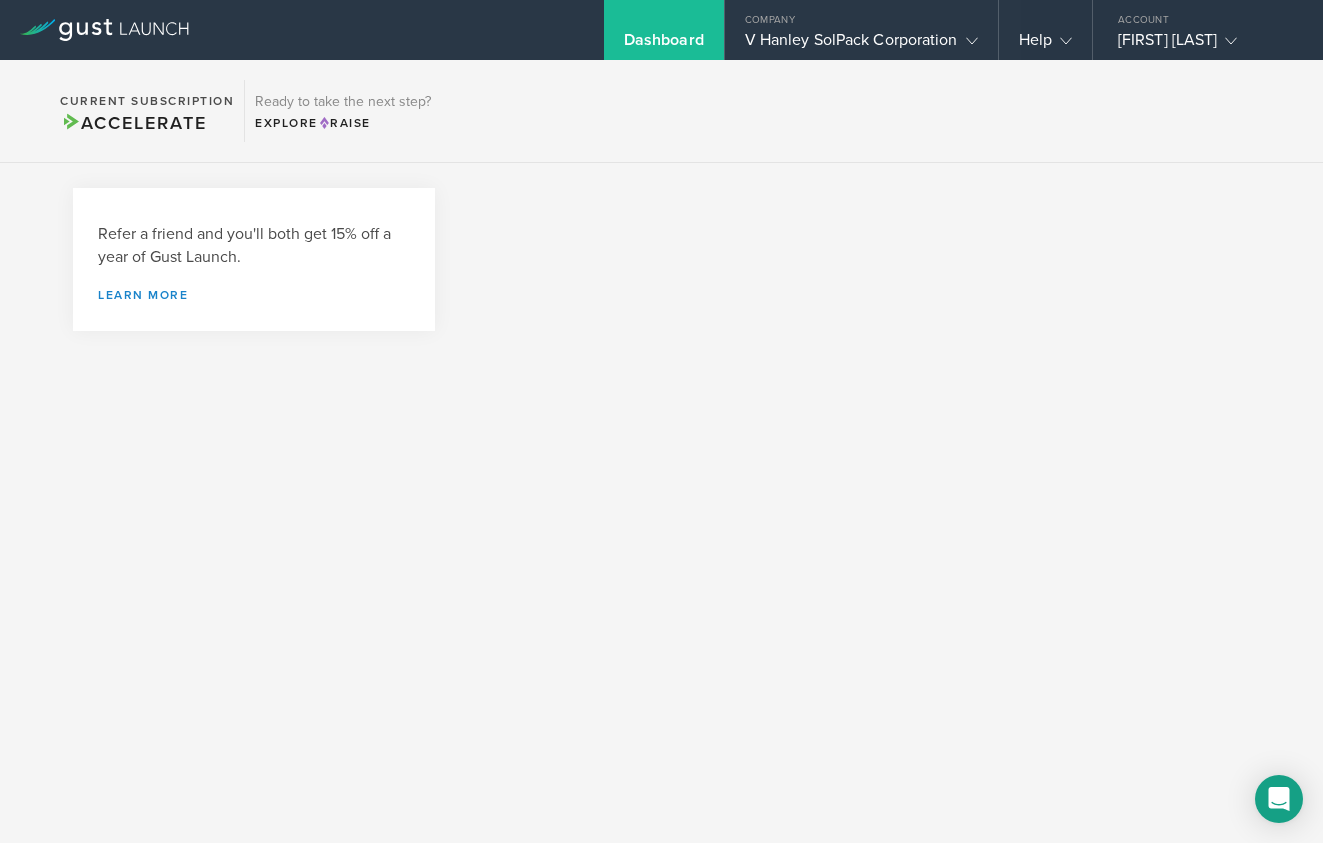 scroll, scrollTop: 0, scrollLeft: 0, axis: both 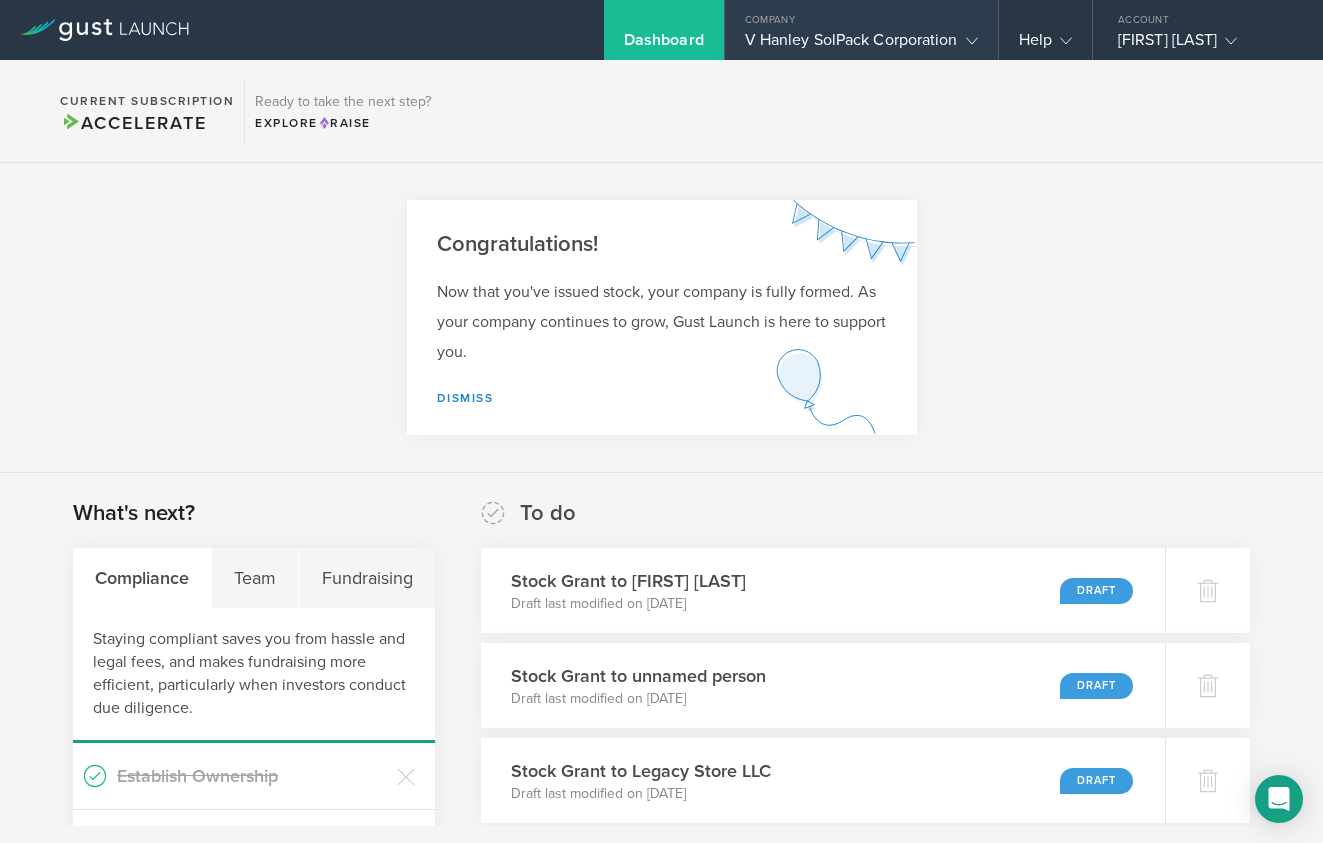click on "V Hanley SolPack Corporation" at bounding box center (861, 45) 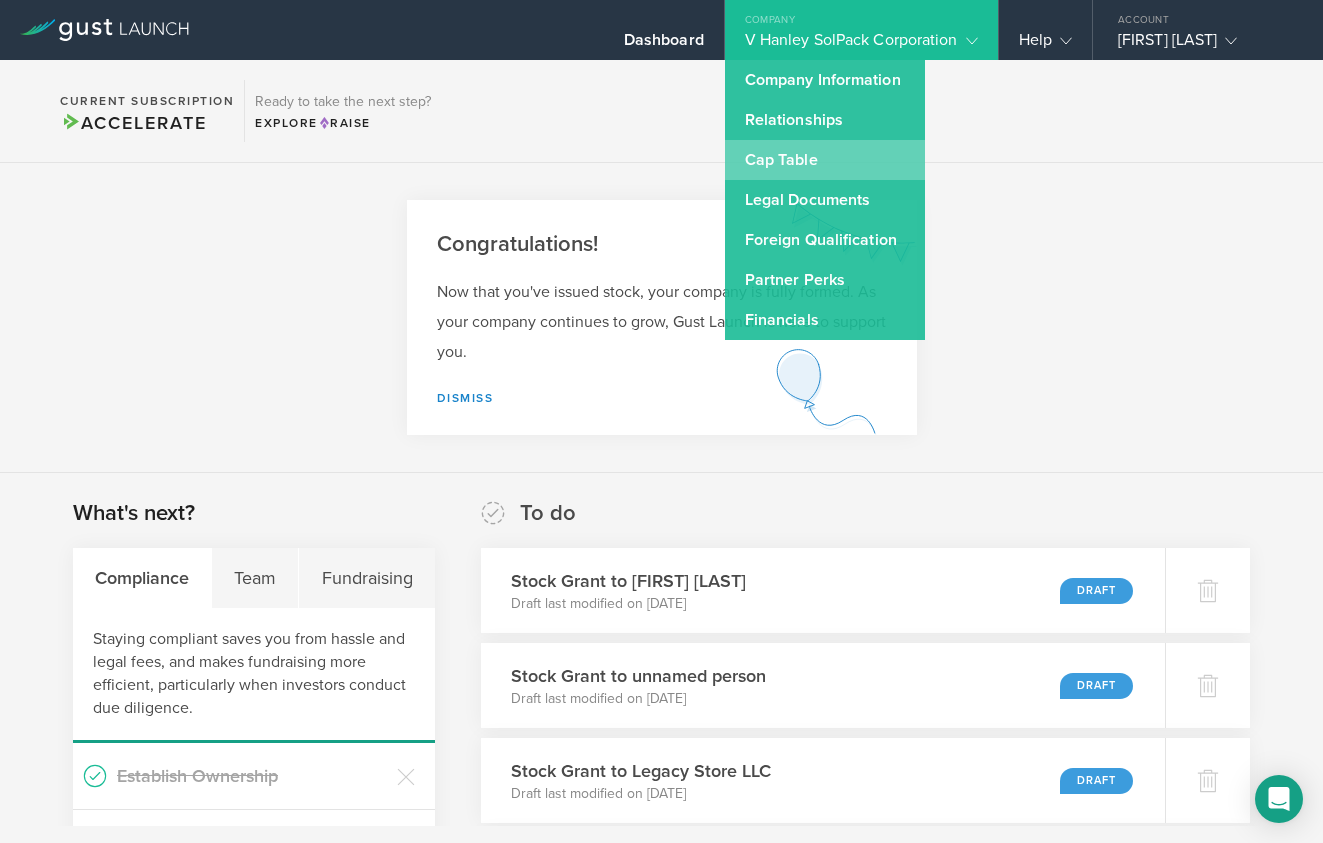 click on "Cap Table" at bounding box center (825, 160) 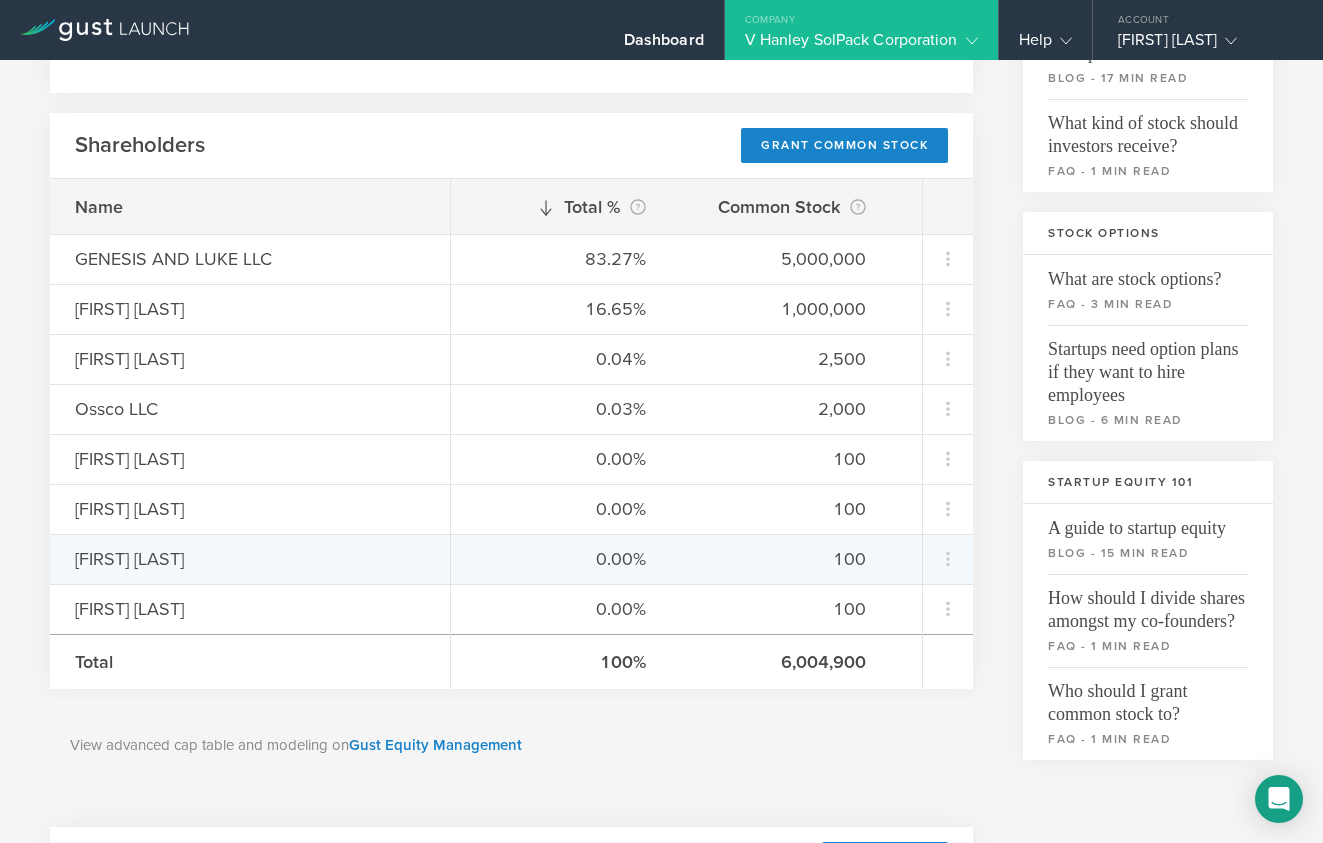 scroll, scrollTop: 247, scrollLeft: 0, axis: vertical 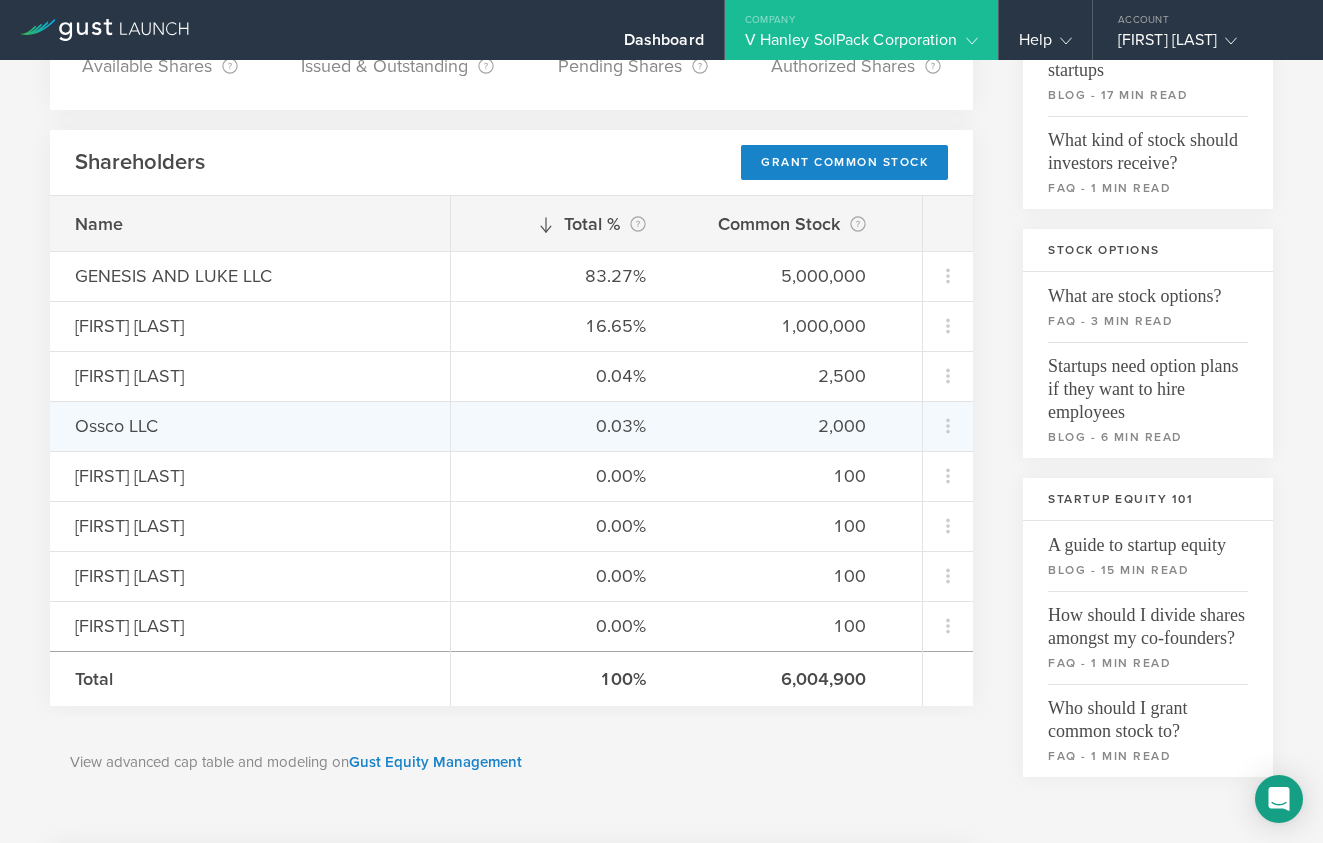 click on "0.03% 2,000" at bounding box center (686, 426) 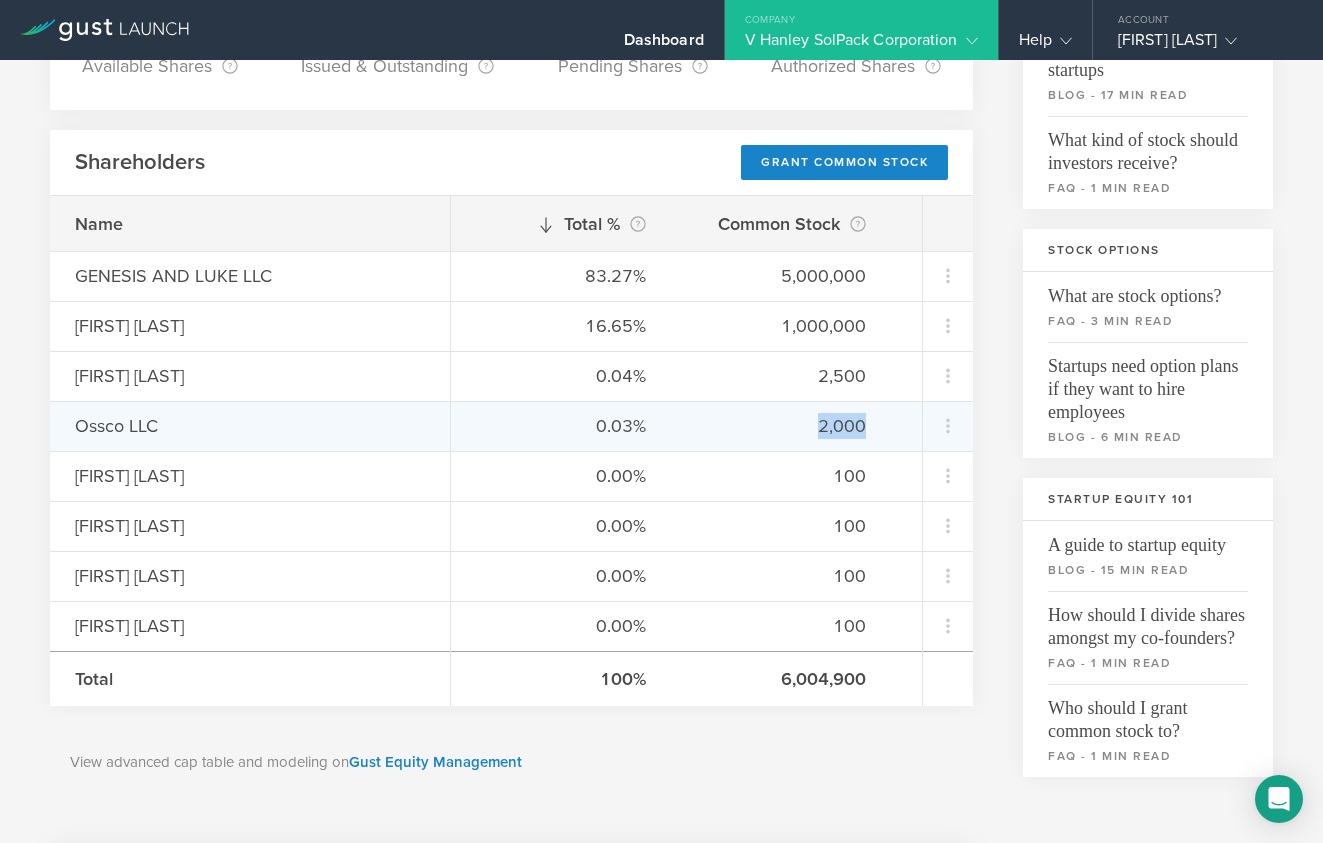 click on "0.03% 2,000" at bounding box center [686, 426] 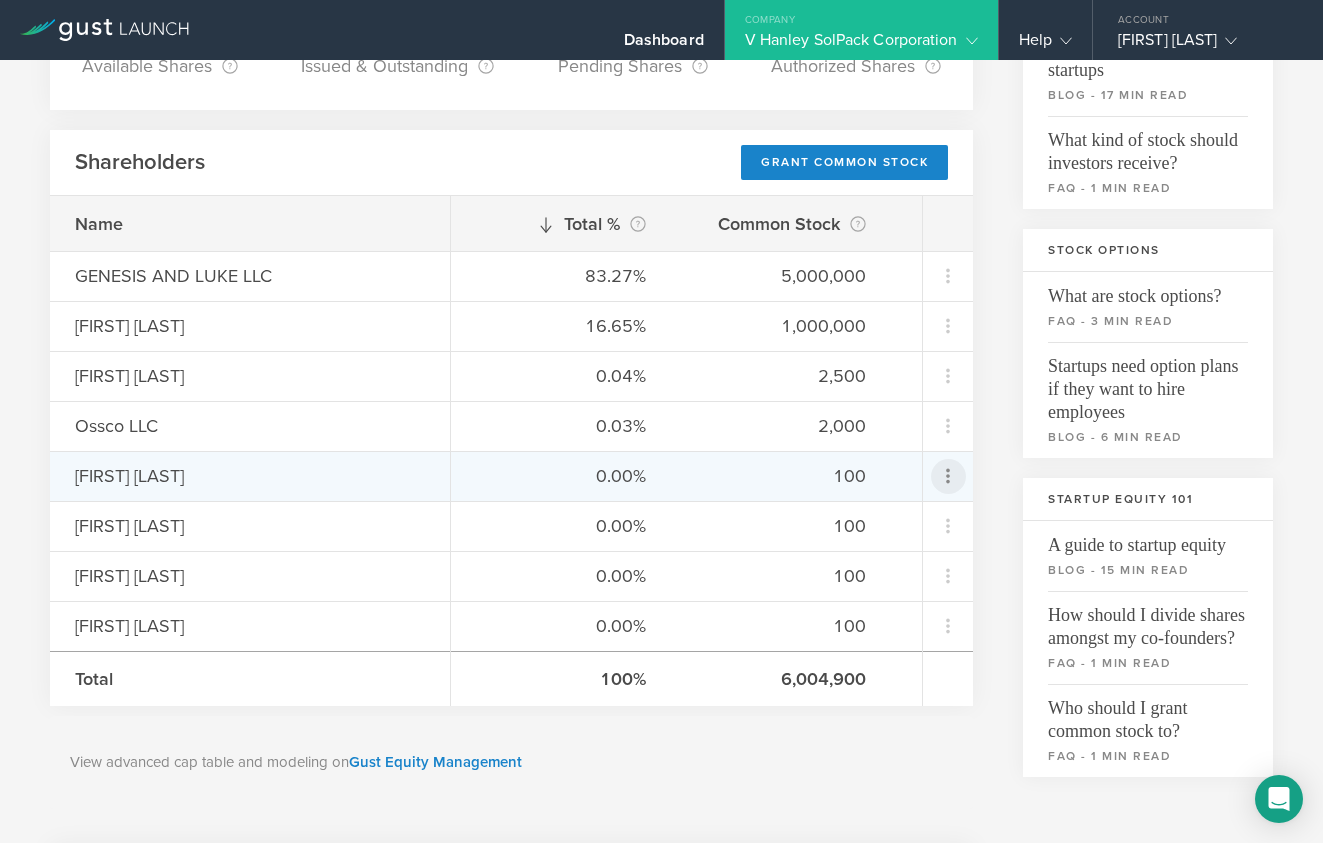 click 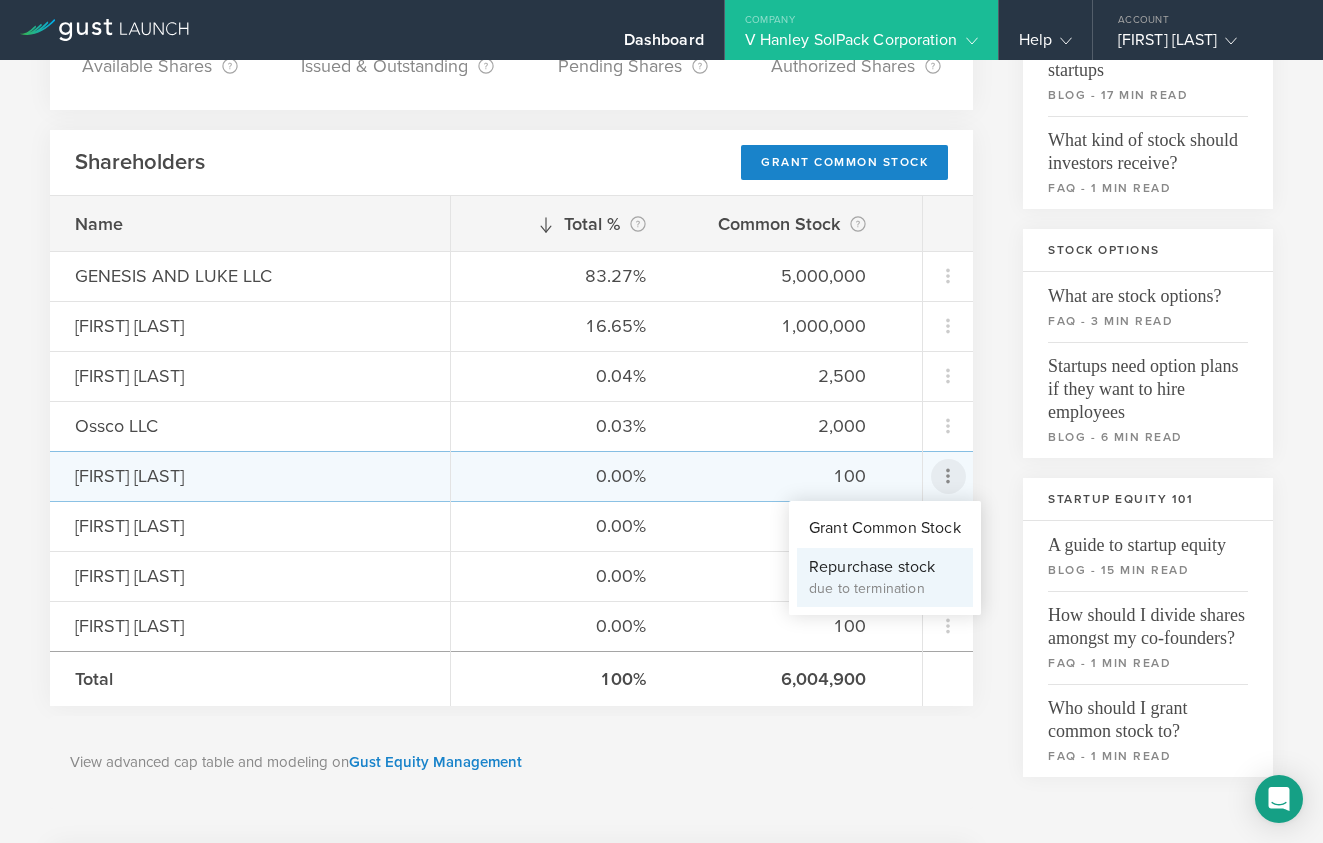 click on "Repurchase stock" at bounding box center (885, 567) 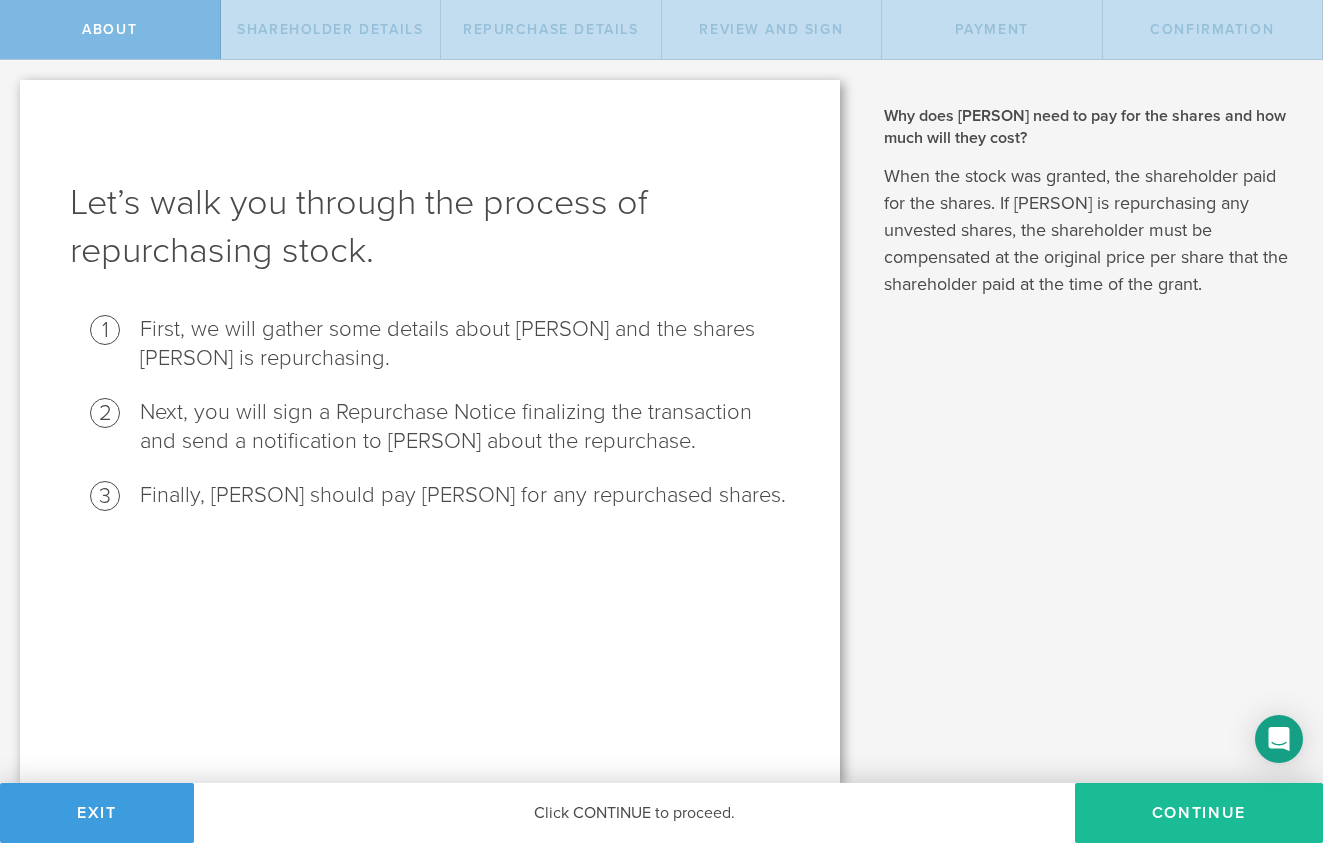 scroll, scrollTop: 0, scrollLeft: 0, axis: both 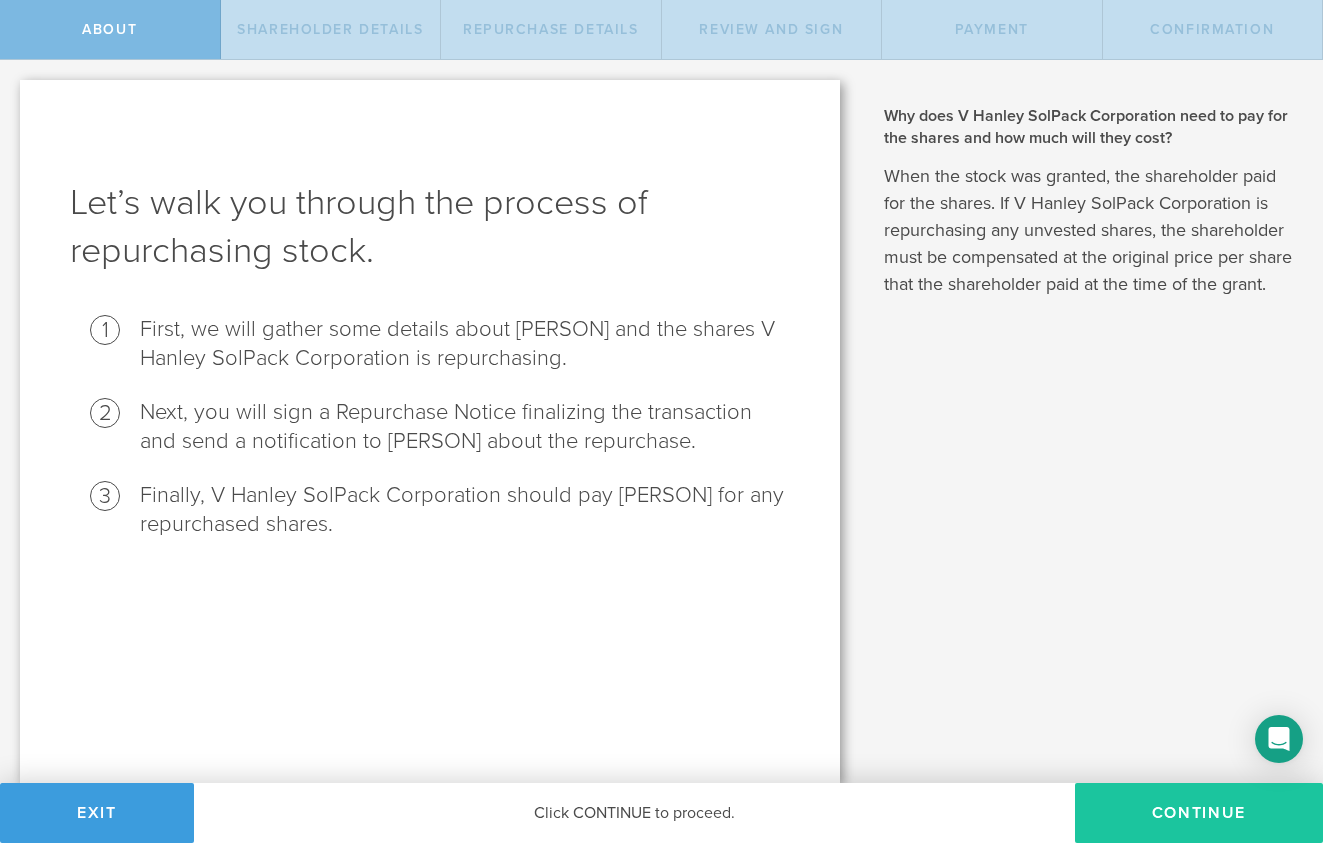 click on "Continue" at bounding box center (1199, 813) 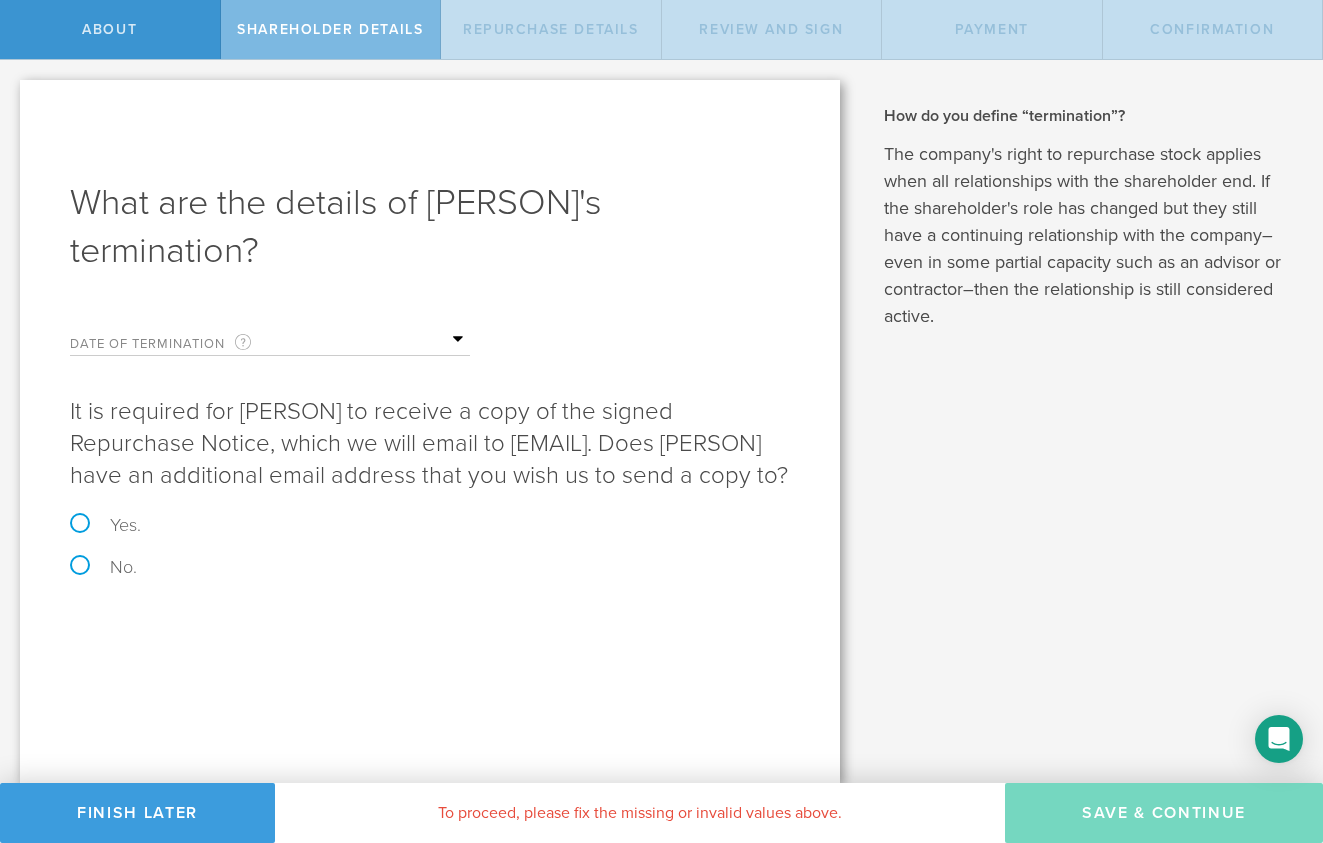 click on "Date of Termination This is the date that [PERSON] severed ties with your company. Note that it is required that they no longer have a formal relationship with the company in order to repurchase stock from them.                                                                           Mon             Tue             Wed             Thu             Fri             Sat             Sun" at bounding box center (270, 335) 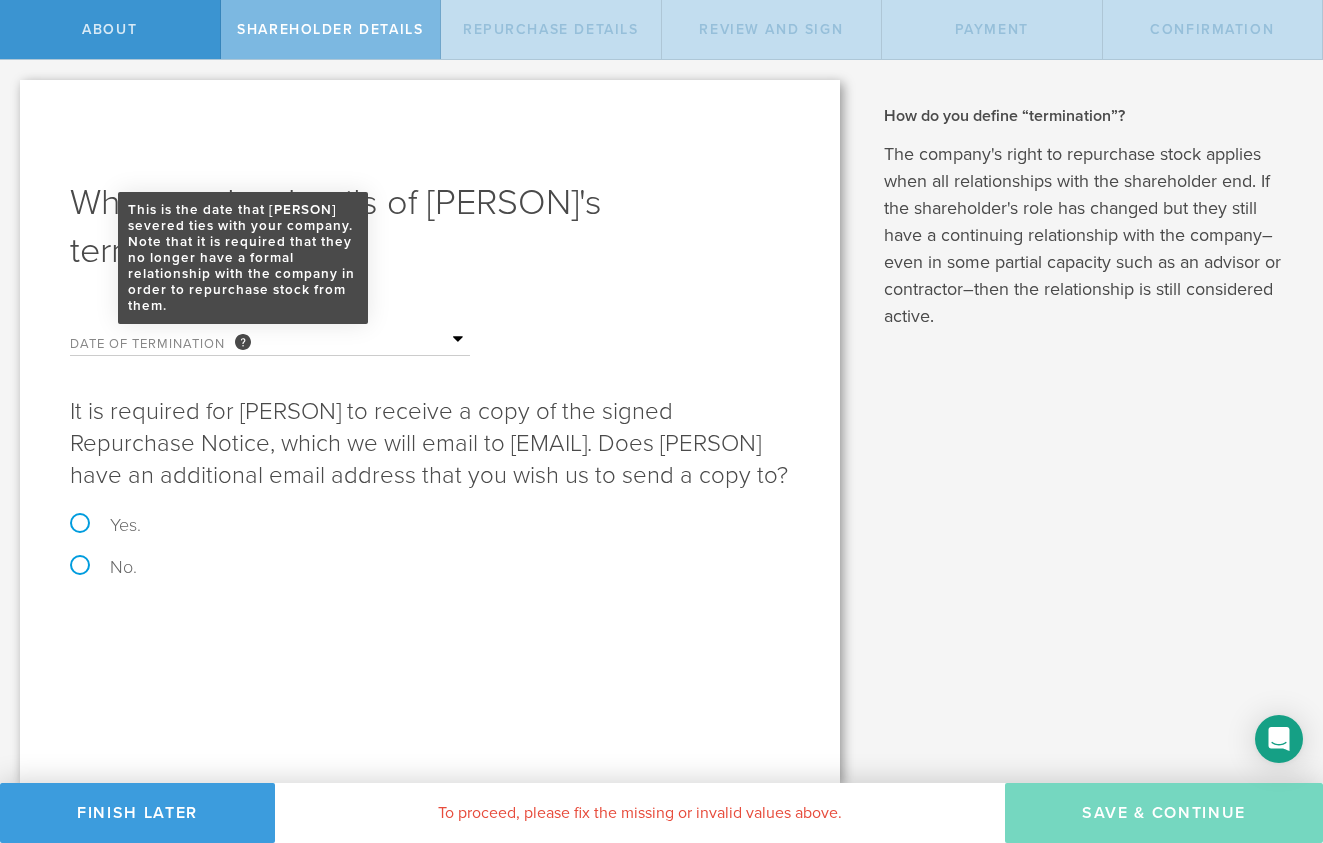 click on "This is the date that [PERSON] severed ties with your company. Note that it is required that they no longer have a formal relationship with the company in order to repurchase stock from them." at bounding box center (243, 342) 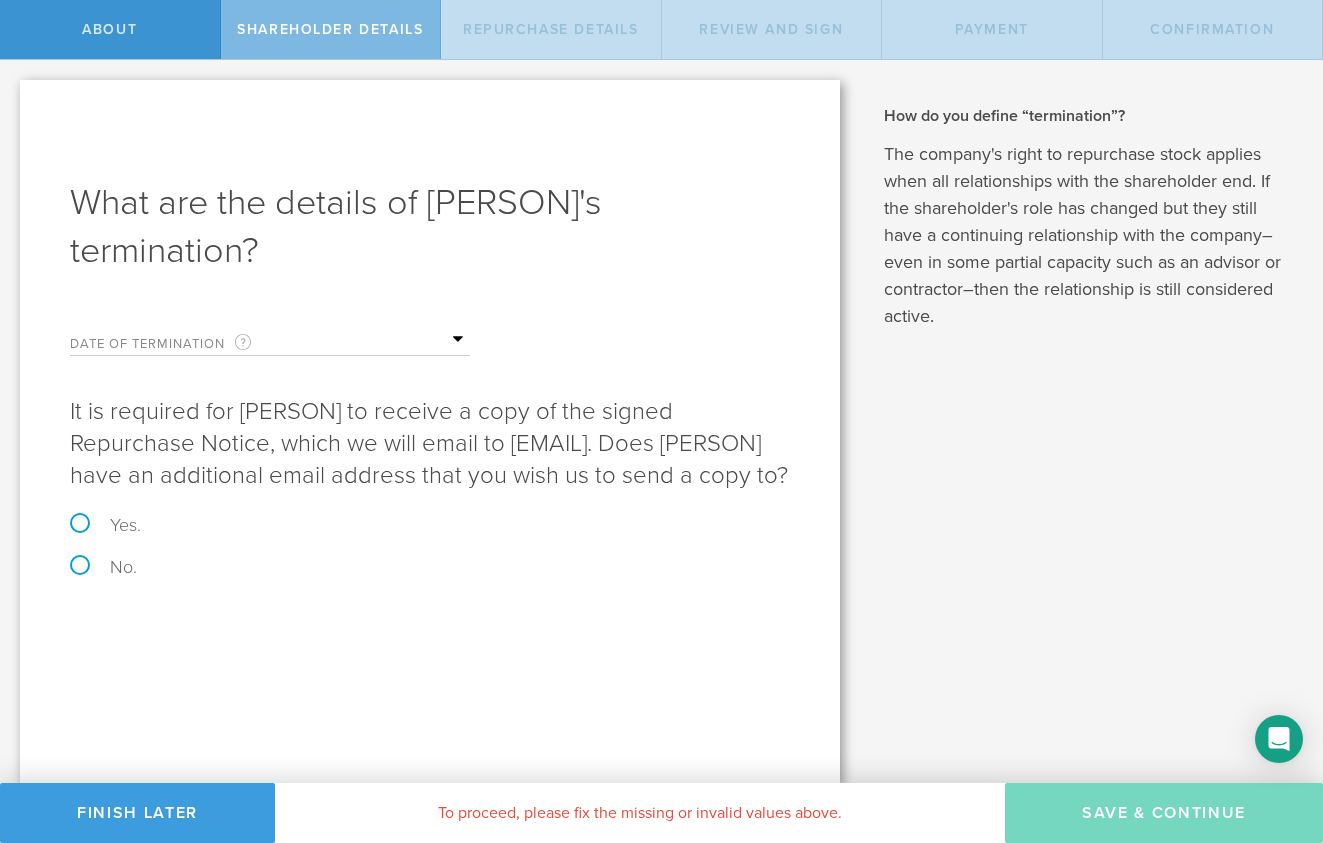 click on "Date of Termination This is the date that [PERSON] severed ties with your company. Note that it is required that they no longer have a formal relationship with the company in order to repurchase stock from them.                                                                           Mon             Tue             Wed             Thu             Fri             Sat             Sun                    It is required for [PERSON] to receive a copy of the signed Repurchase Notice, which we will email to [EMAIL].
Does [PERSON] have an additional email address that you wish us to send a copy to? Yes. No." at bounding box center [430, 445] 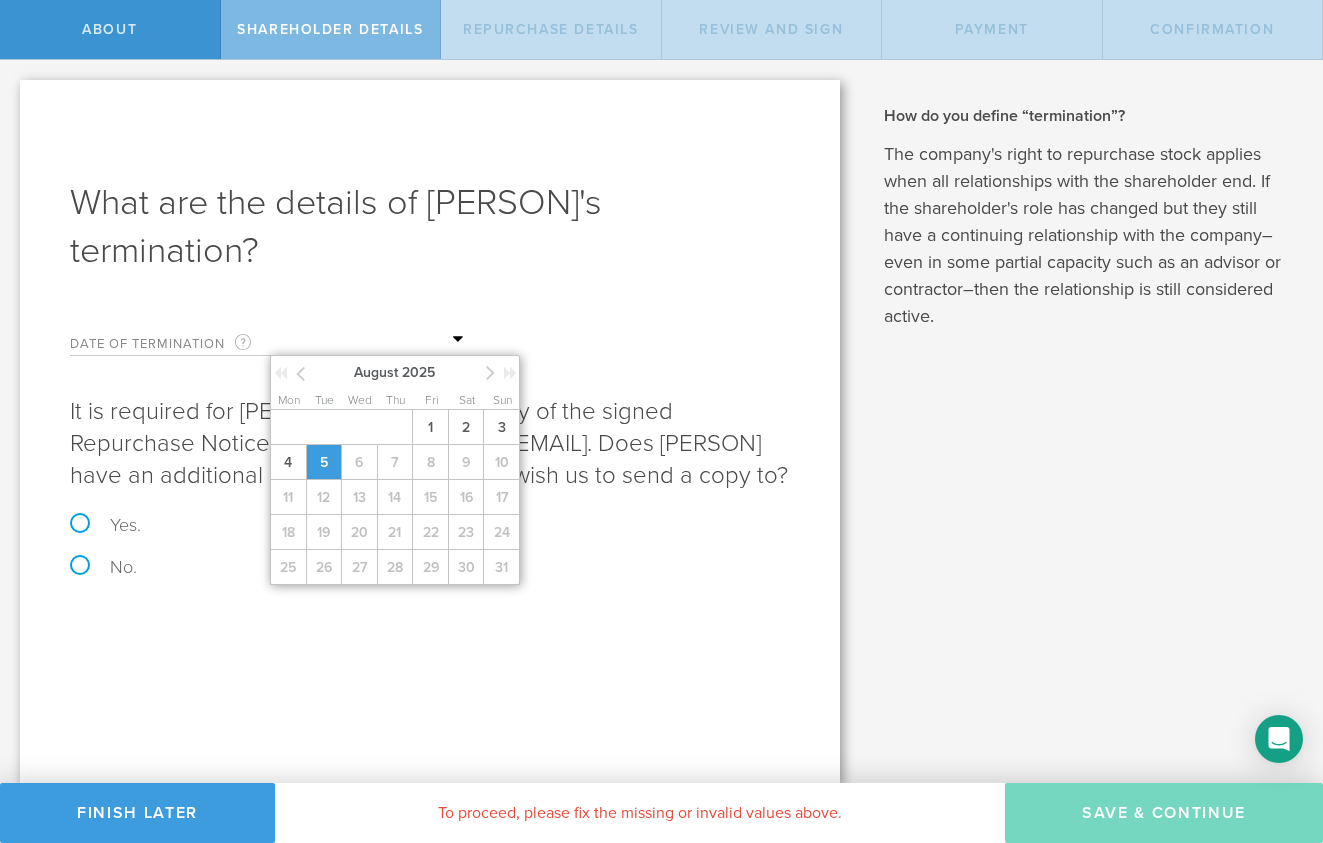 click on "5" at bounding box center (324, 462) 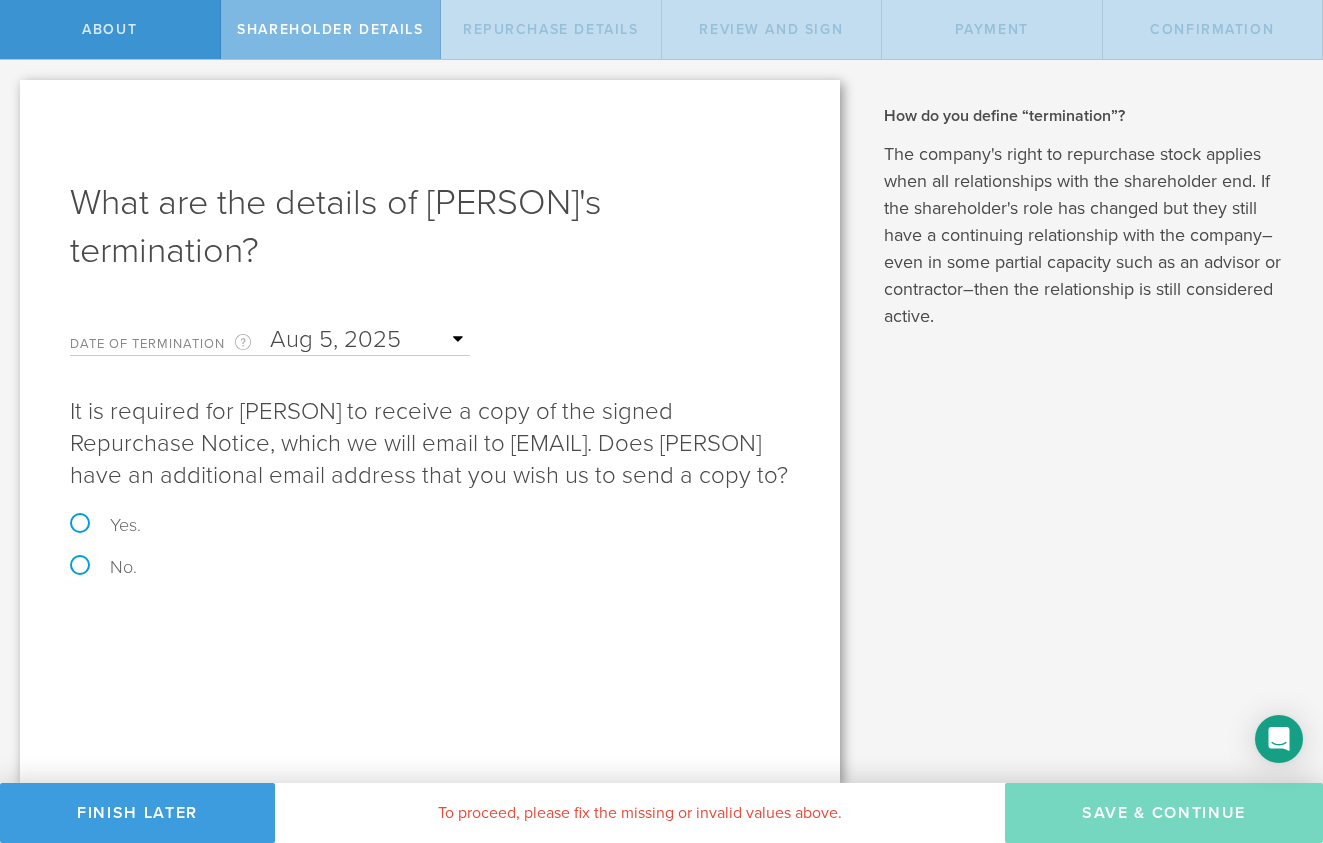 click on "No." at bounding box center (430, 567) 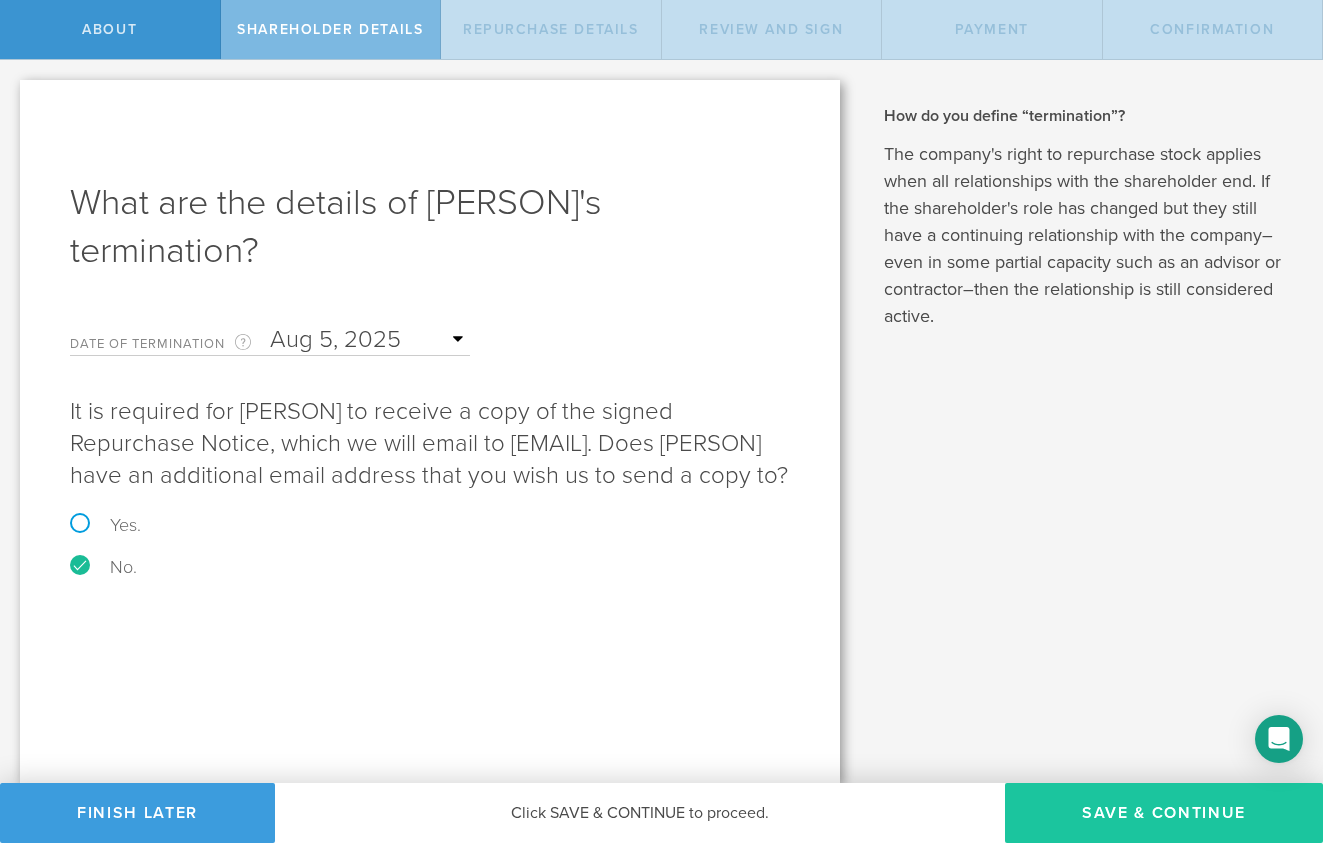 click on "Save & Continue" at bounding box center [1164, 813] 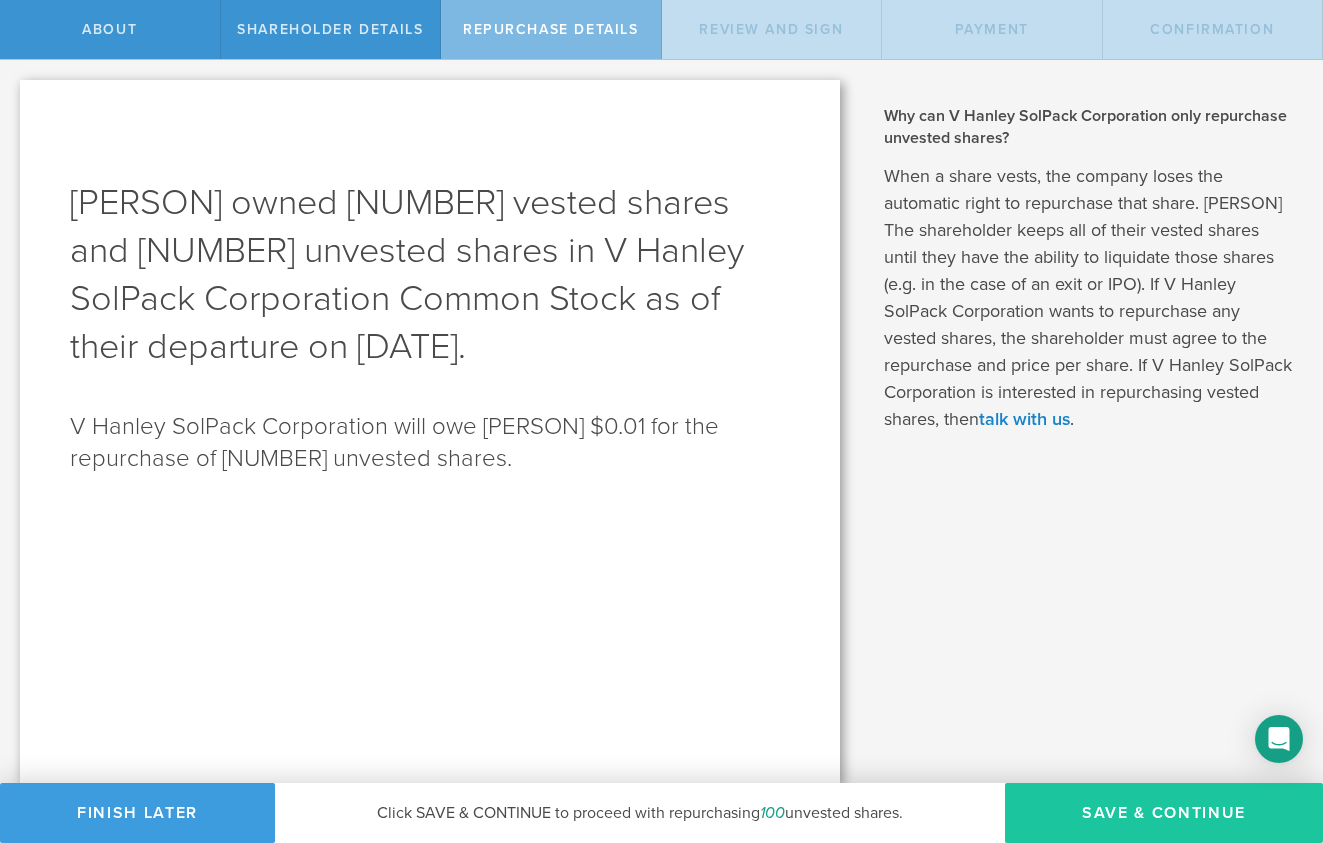 click on "Save & Continue" at bounding box center [1164, 813] 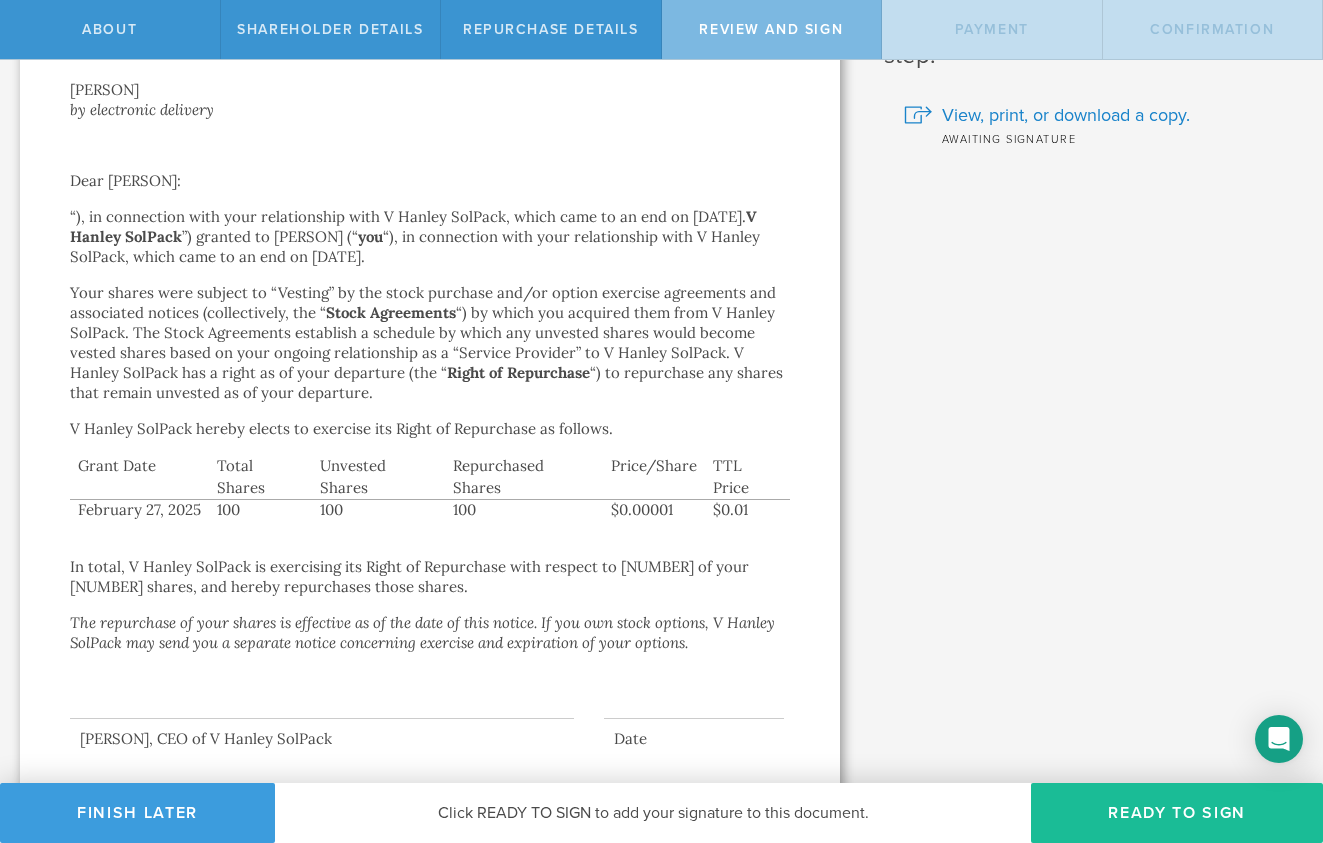 scroll, scrollTop: 163, scrollLeft: 0, axis: vertical 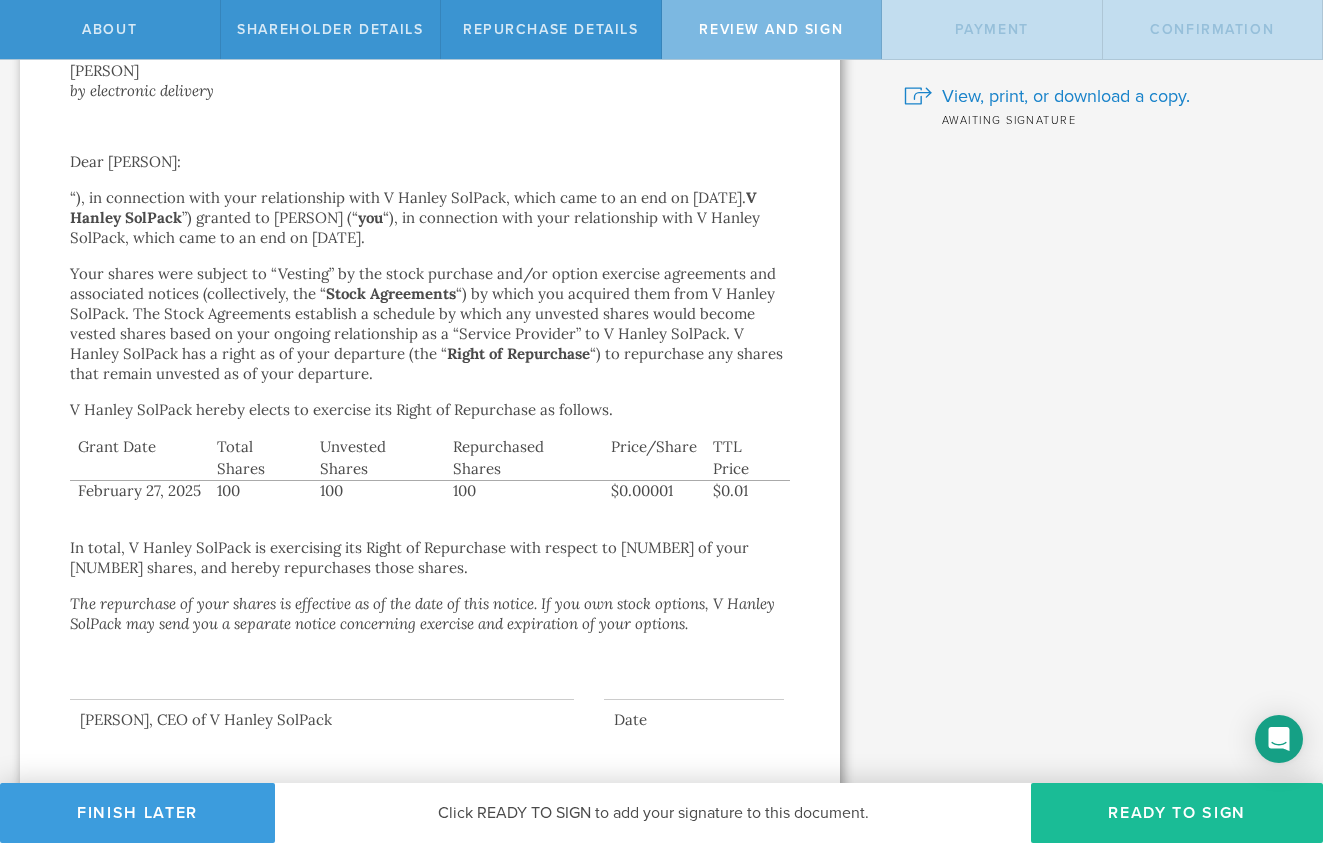 click on "[PERSON], CEO of V Hanley SolPack
Date" 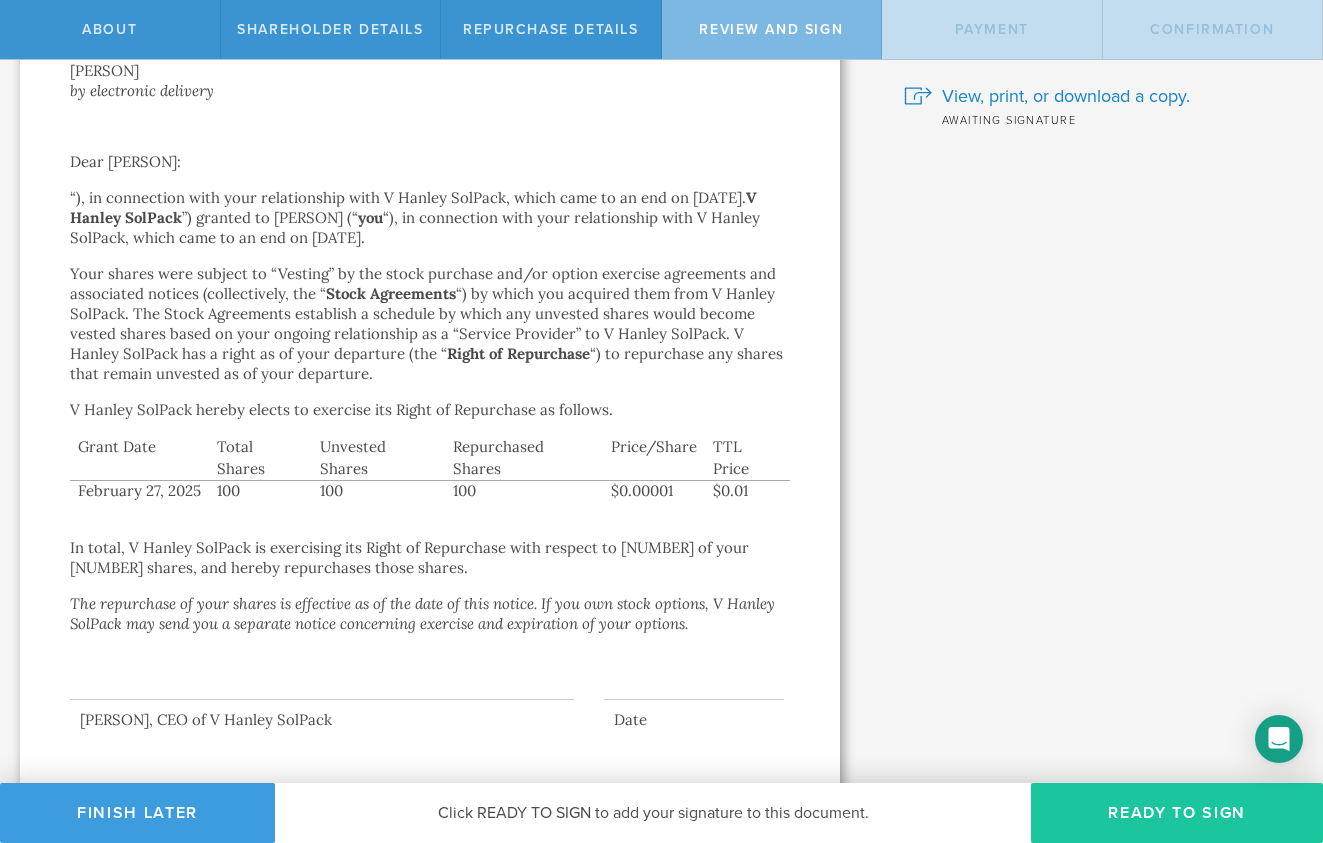 click on "Ready to Sign" at bounding box center (1177, 813) 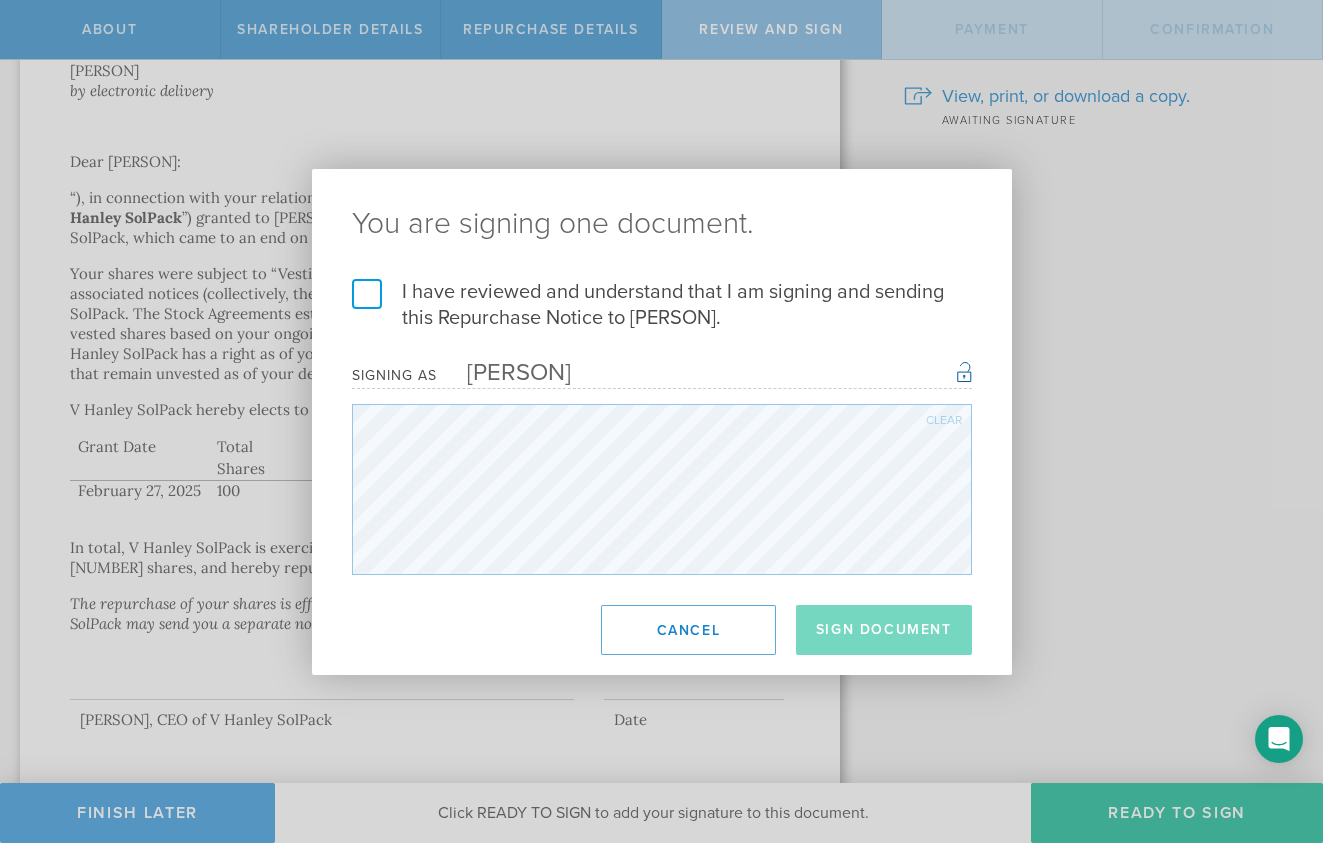 click on "I have reviewed and understand that I am signing and sending this Repurchase Notice to [PERSON]." at bounding box center [662, 305] 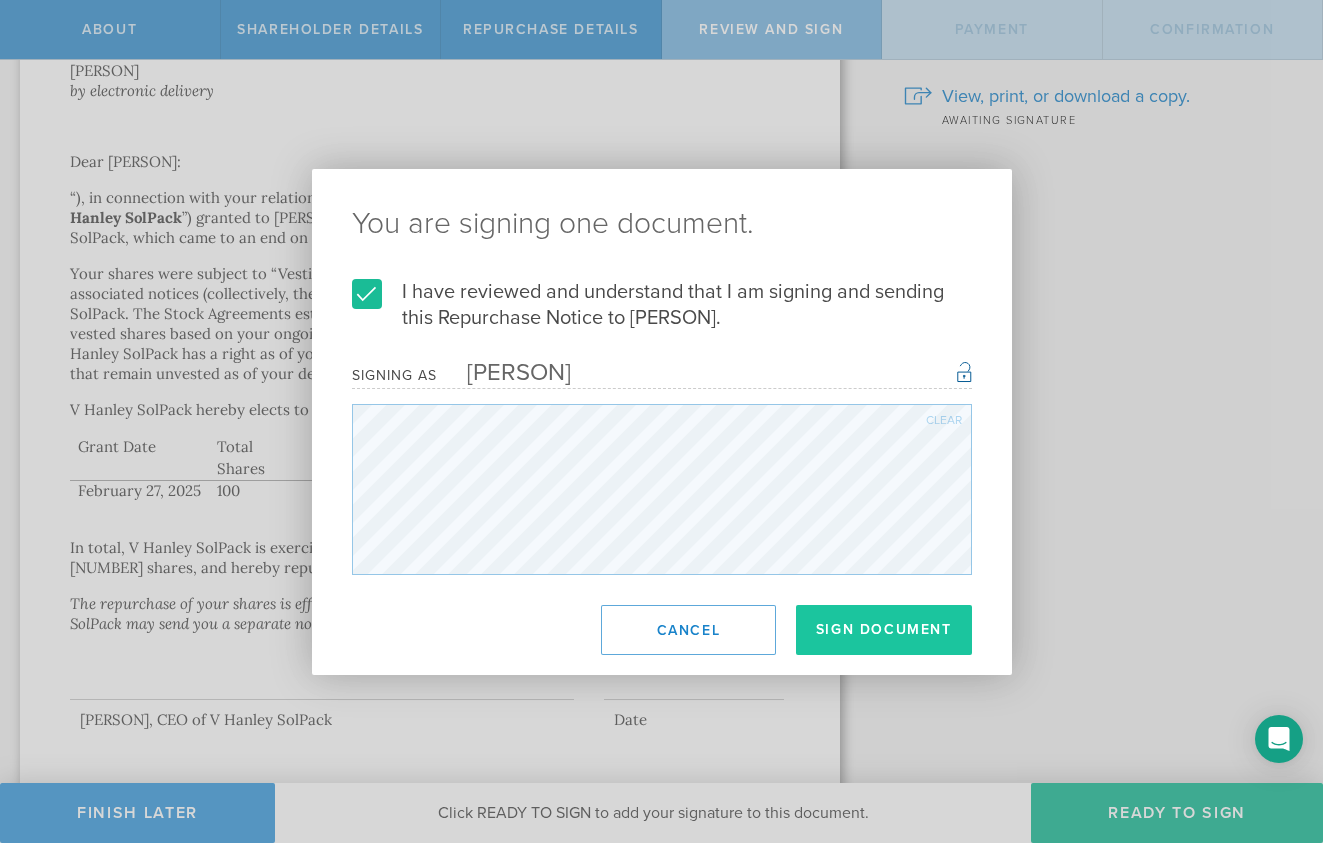 click on "Sign Document" at bounding box center [884, 630] 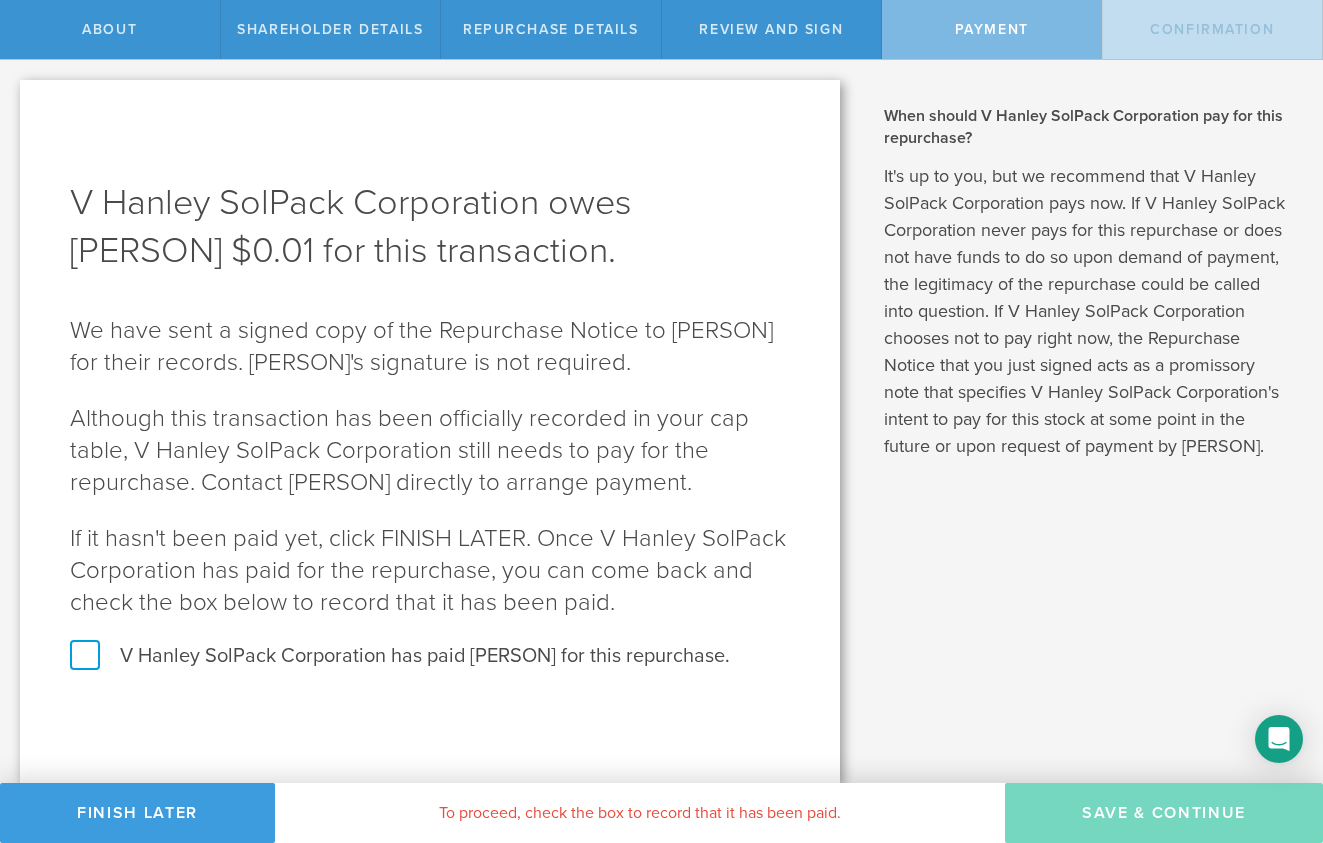 scroll, scrollTop: 13, scrollLeft: 0, axis: vertical 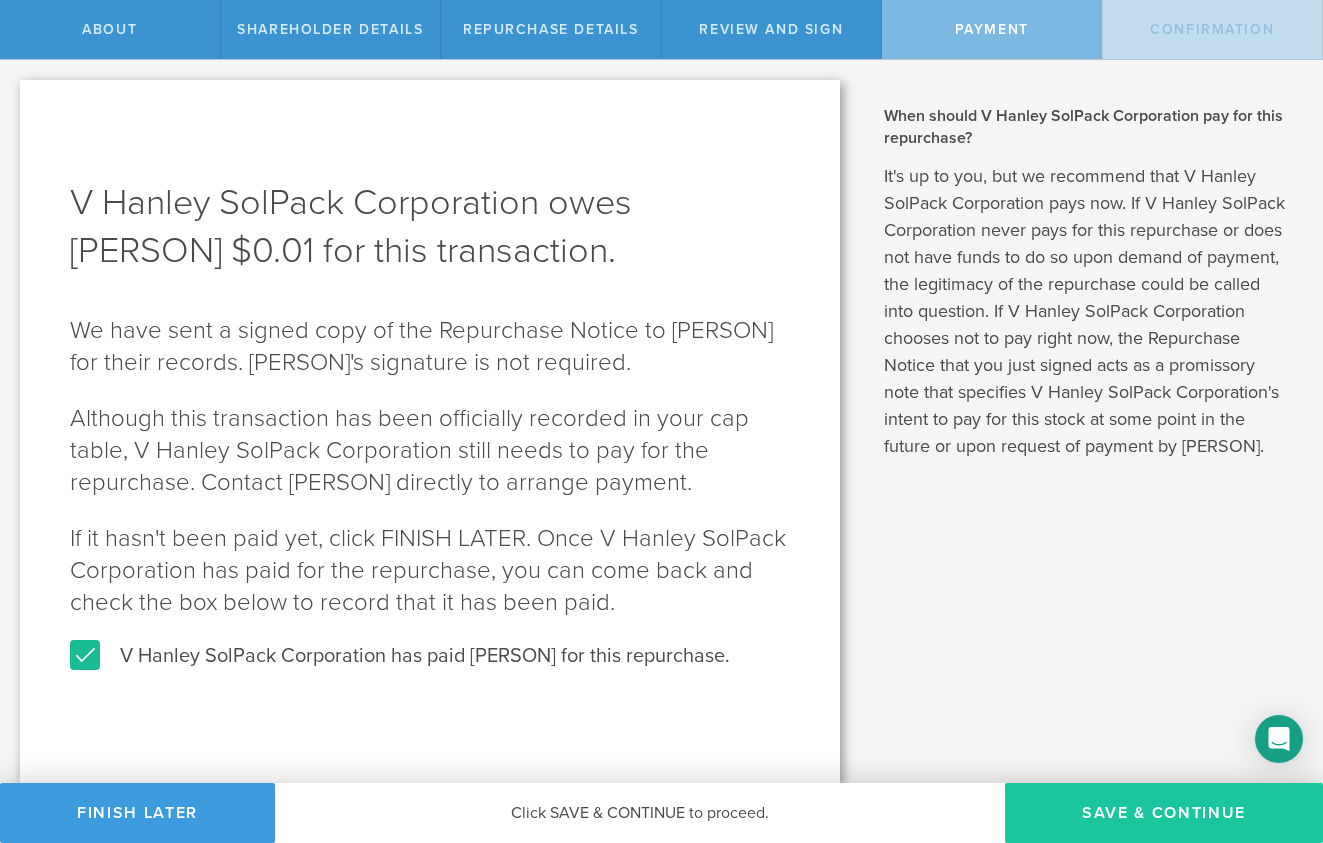 click on "SAVE & CONTINUE" at bounding box center (1164, 813) 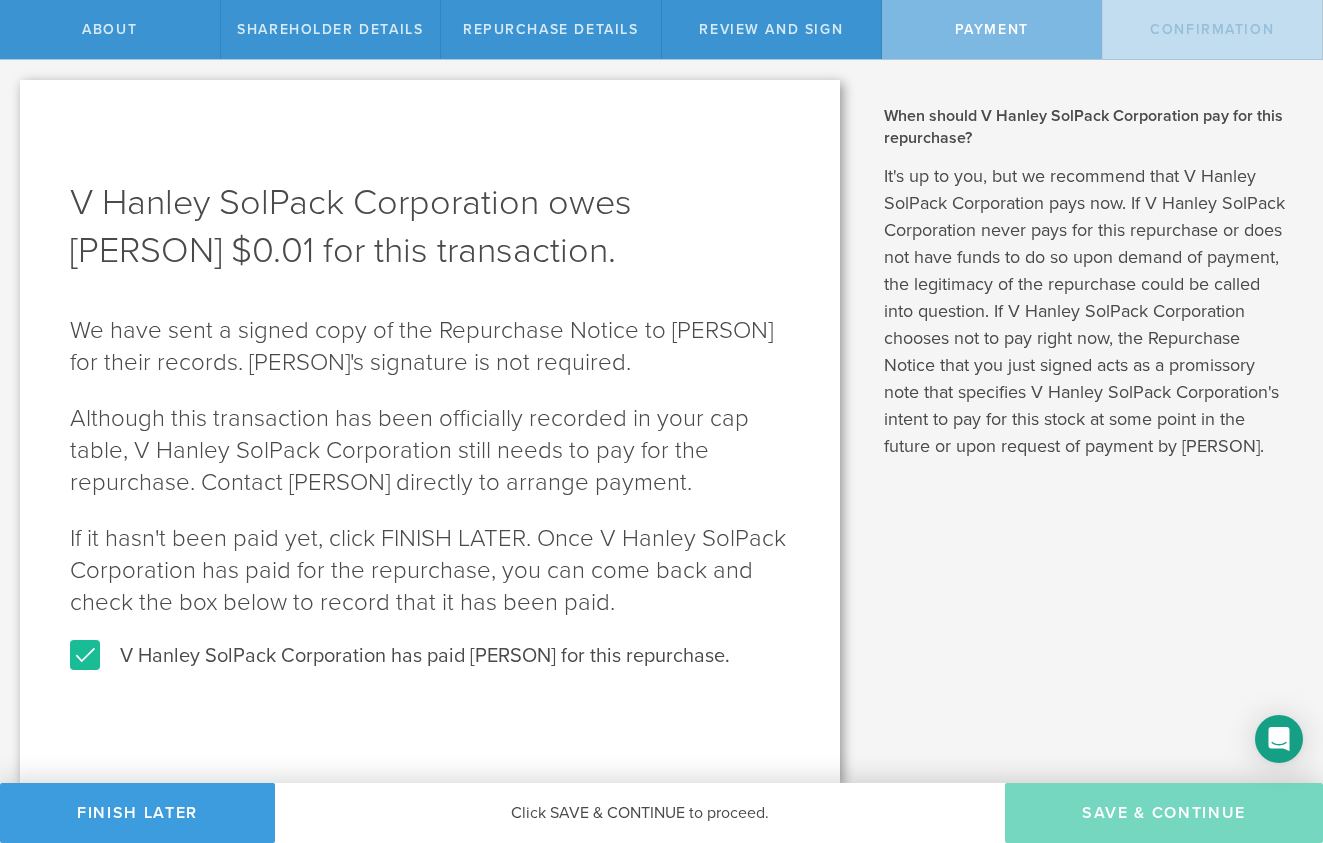 scroll, scrollTop: 0, scrollLeft: 0, axis: both 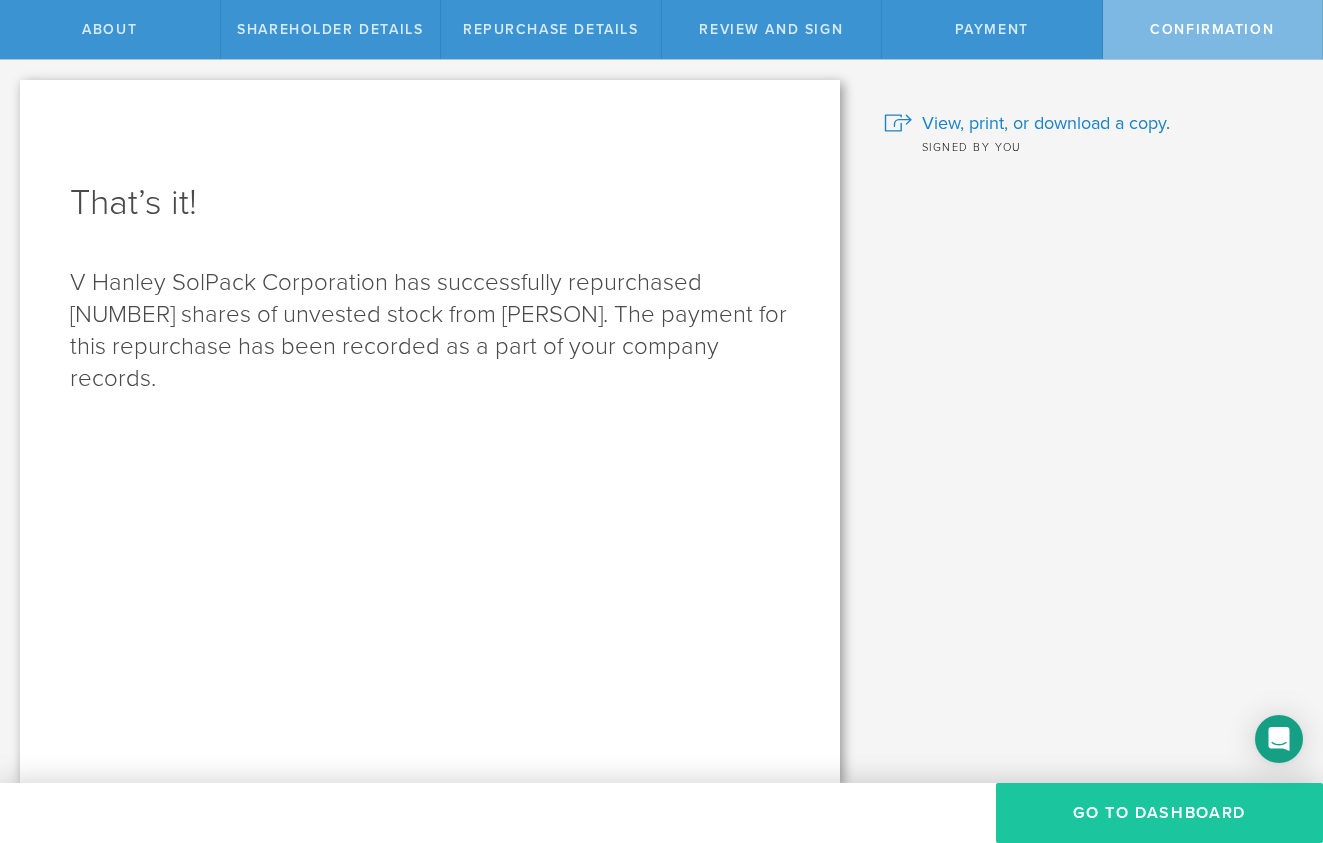 click on "Go to Dashboard" at bounding box center [1159, 813] 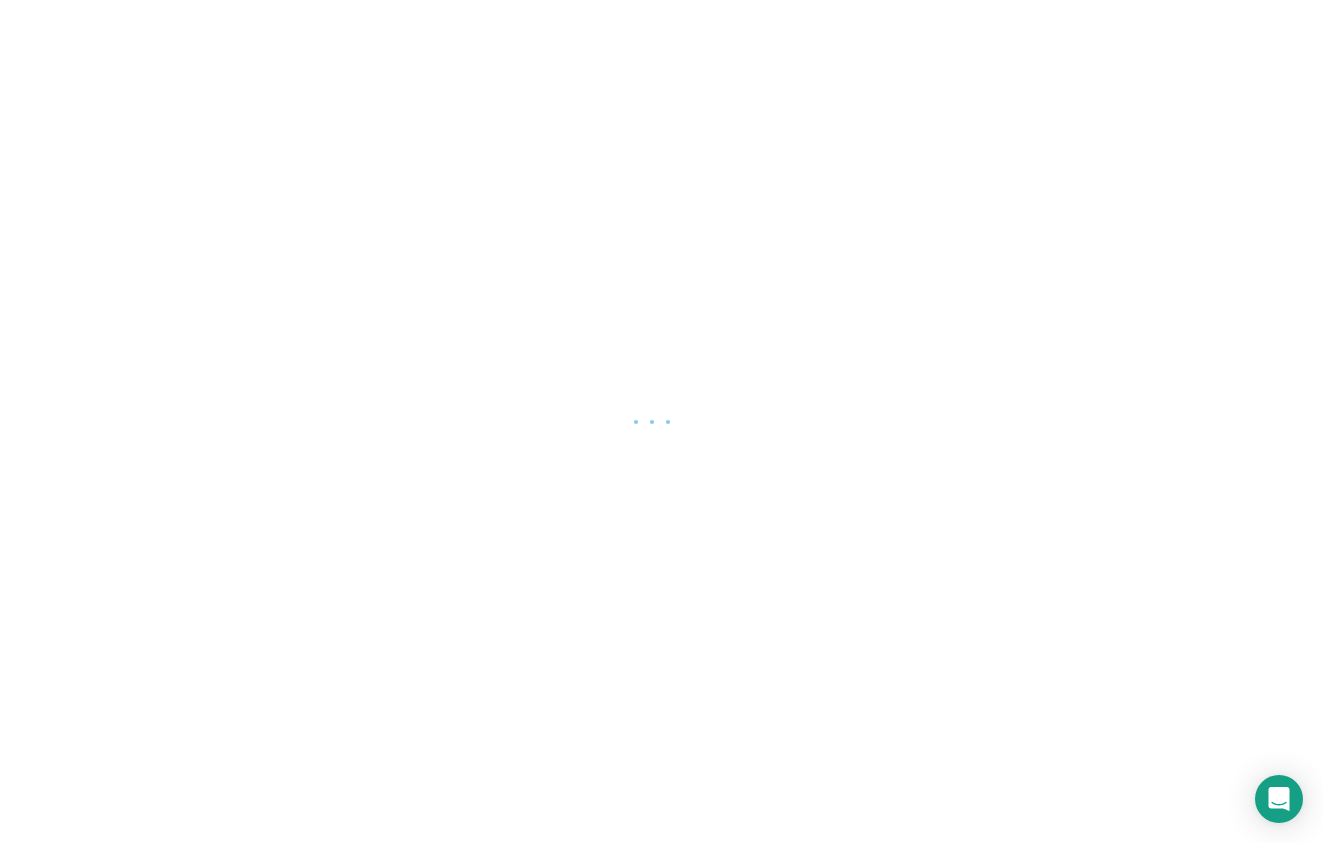 scroll, scrollTop: 0, scrollLeft: 0, axis: both 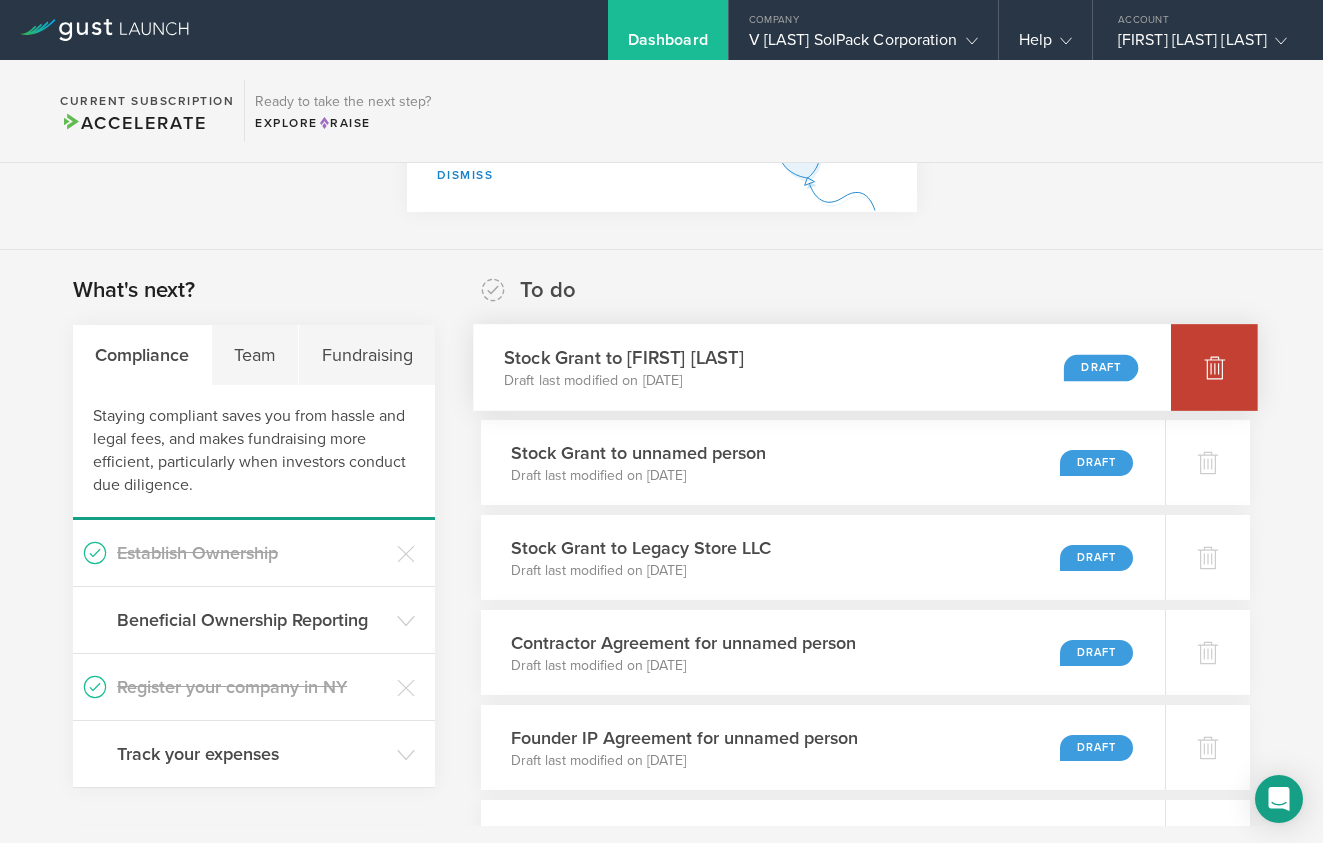 click 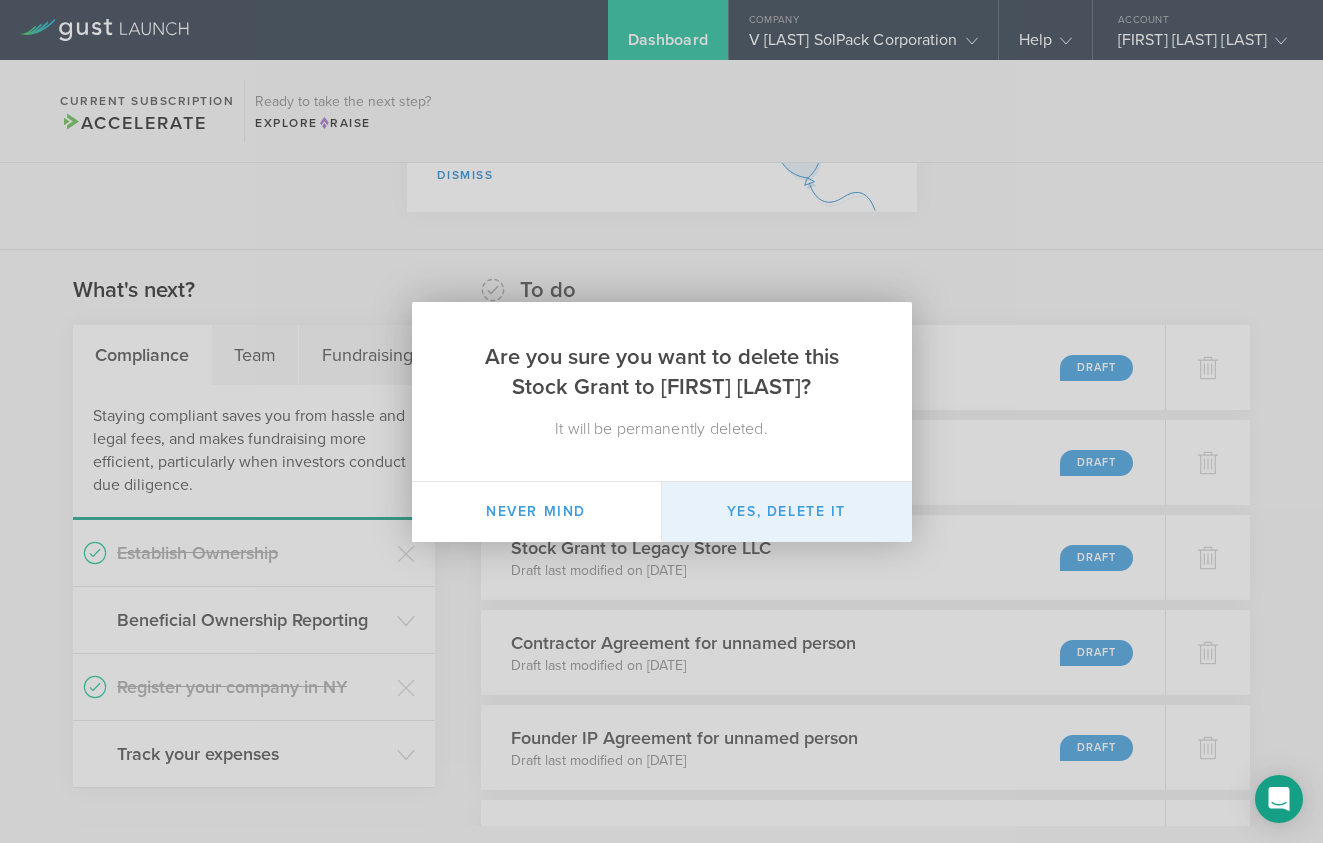 click on "Yes, delete it" at bounding box center (787, 512) 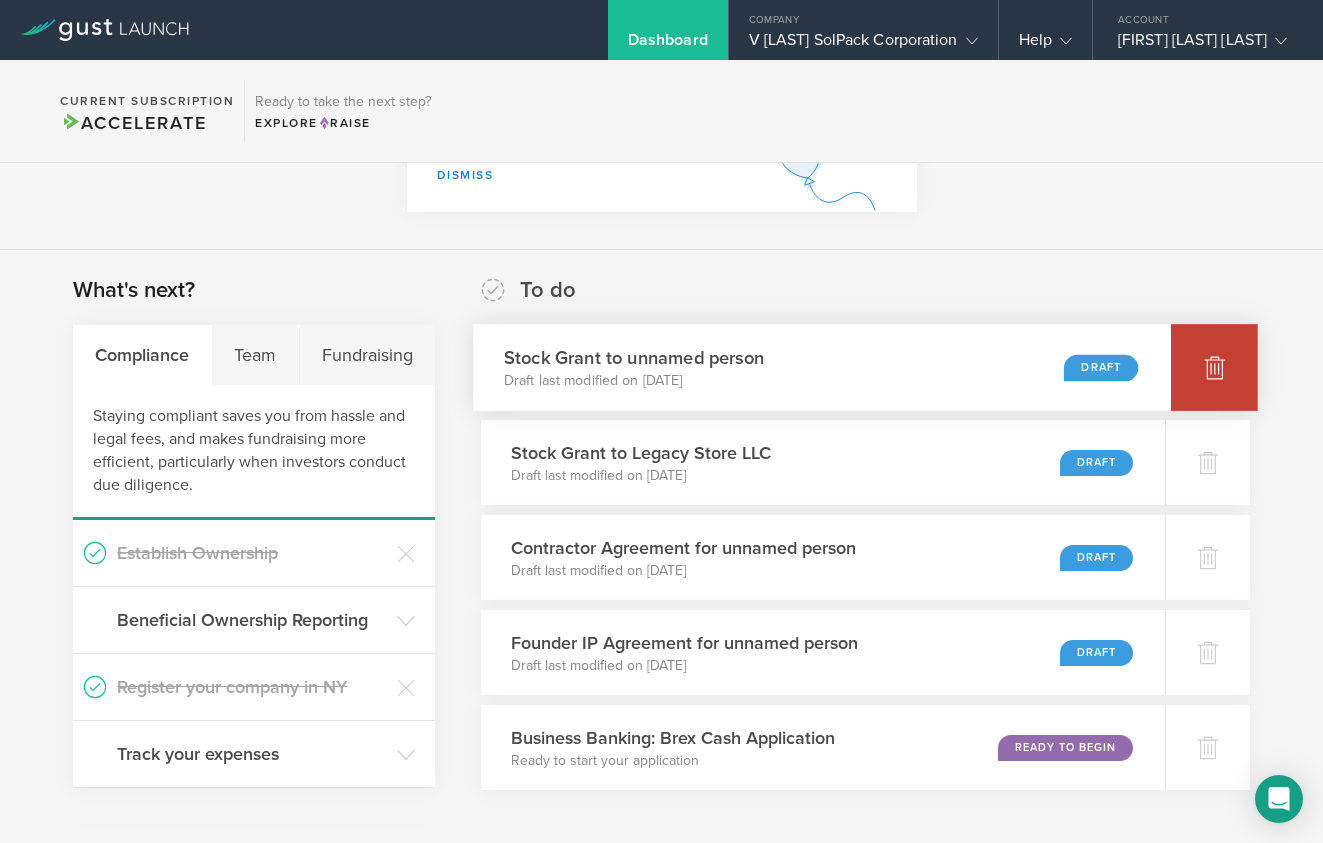 click 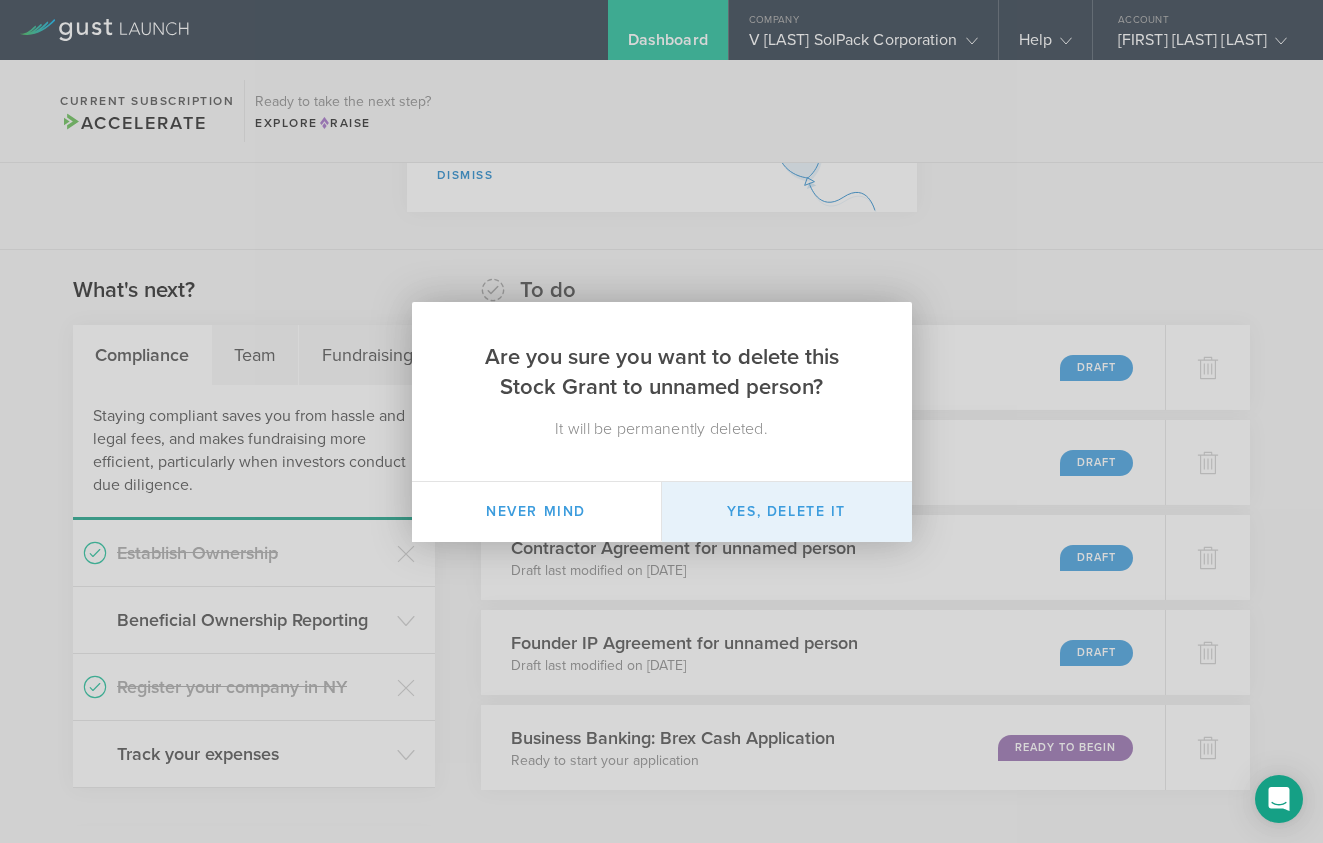 click on "Yes, delete it" at bounding box center [787, 512] 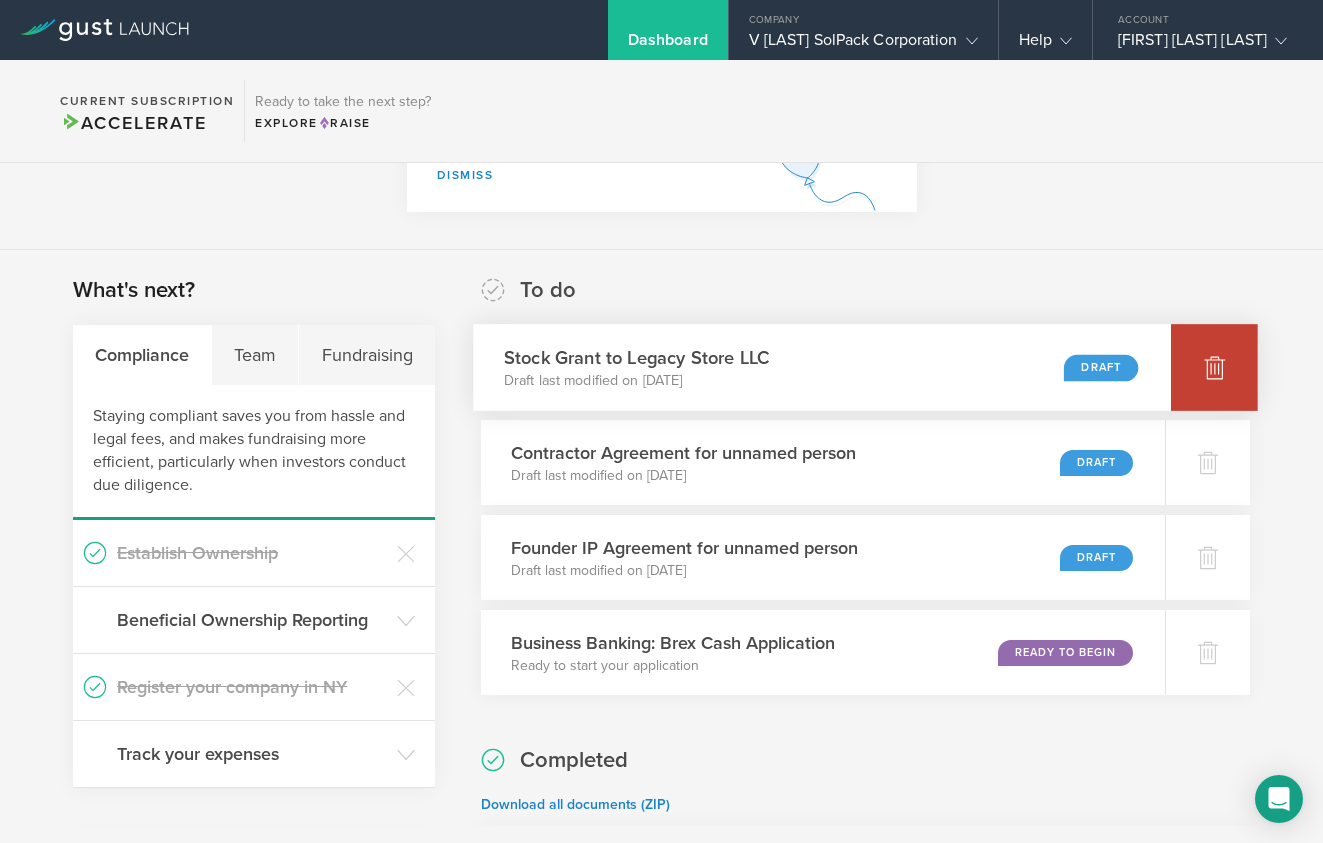 click at bounding box center (1214, 367) 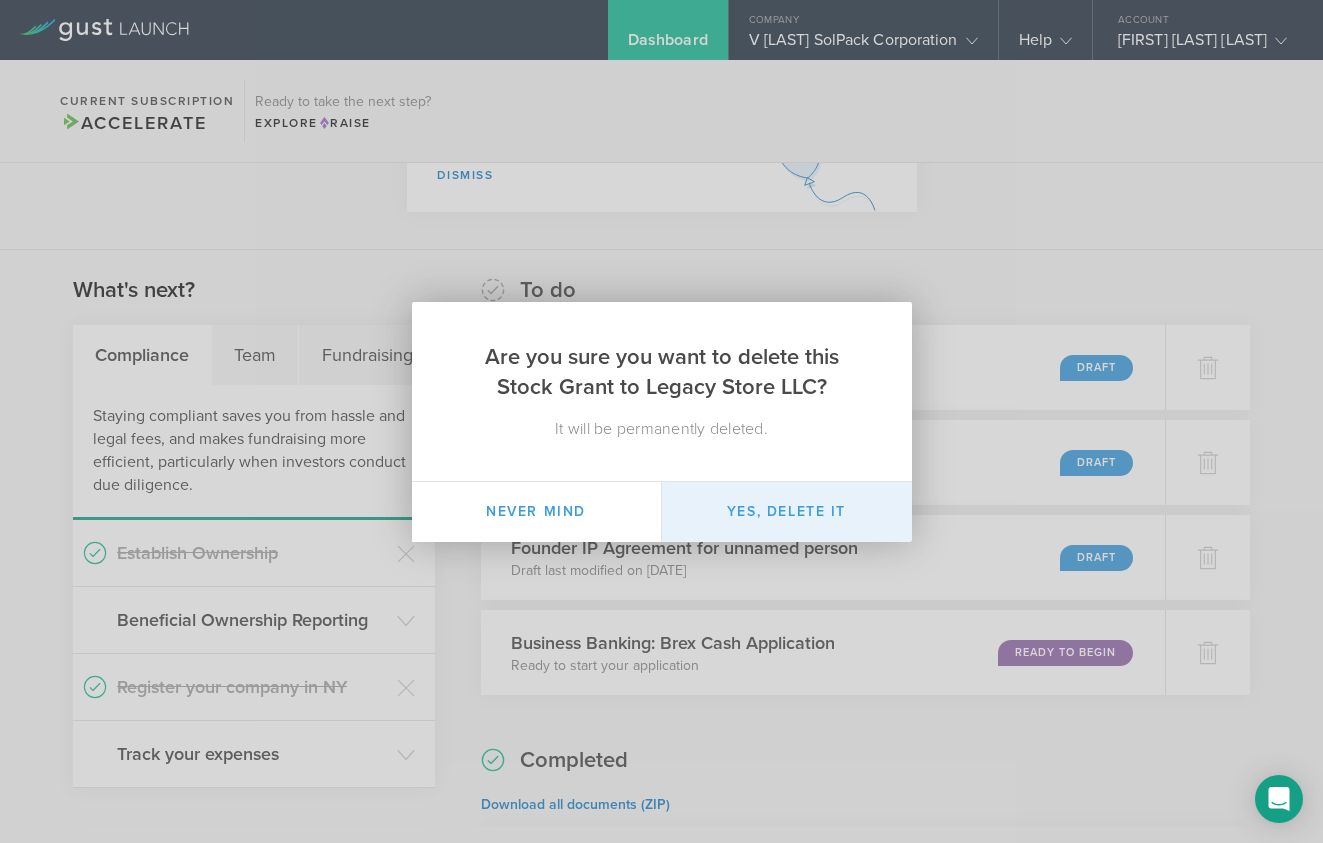 click on "Yes, delete it" at bounding box center (787, 512) 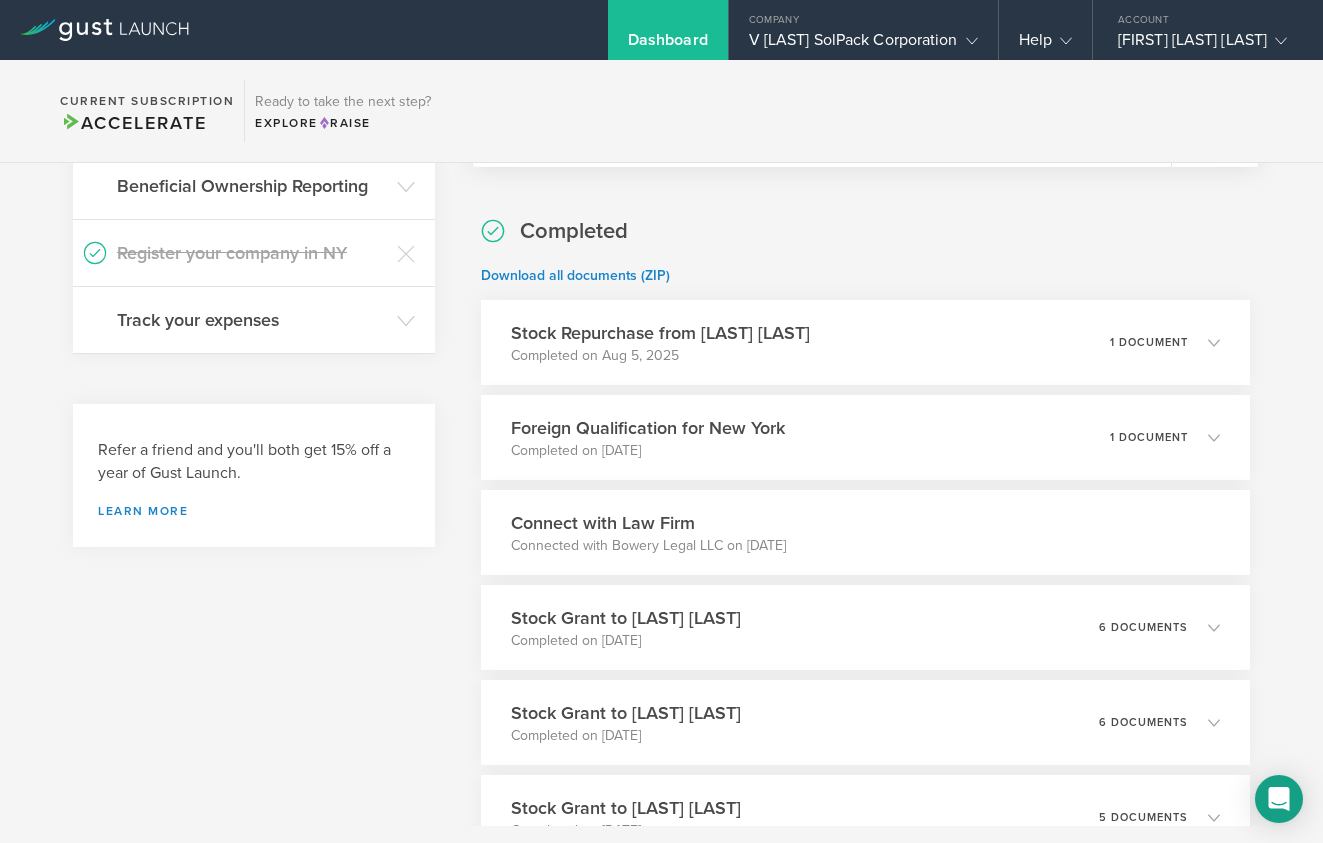 scroll, scrollTop: 658, scrollLeft: 0, axis: vertical 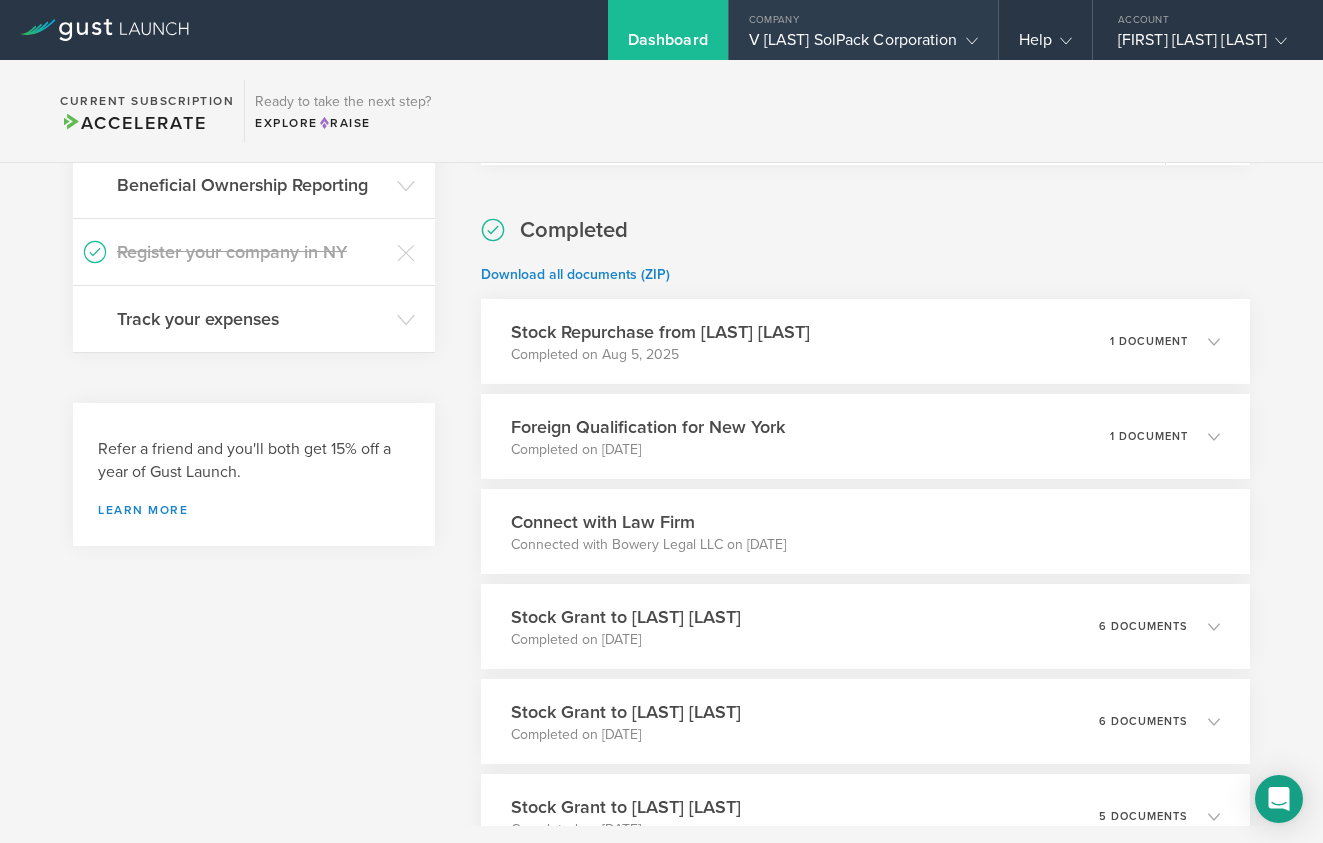 click on "V Hanley SolPack Corporation" at bounding box center (863, 45) 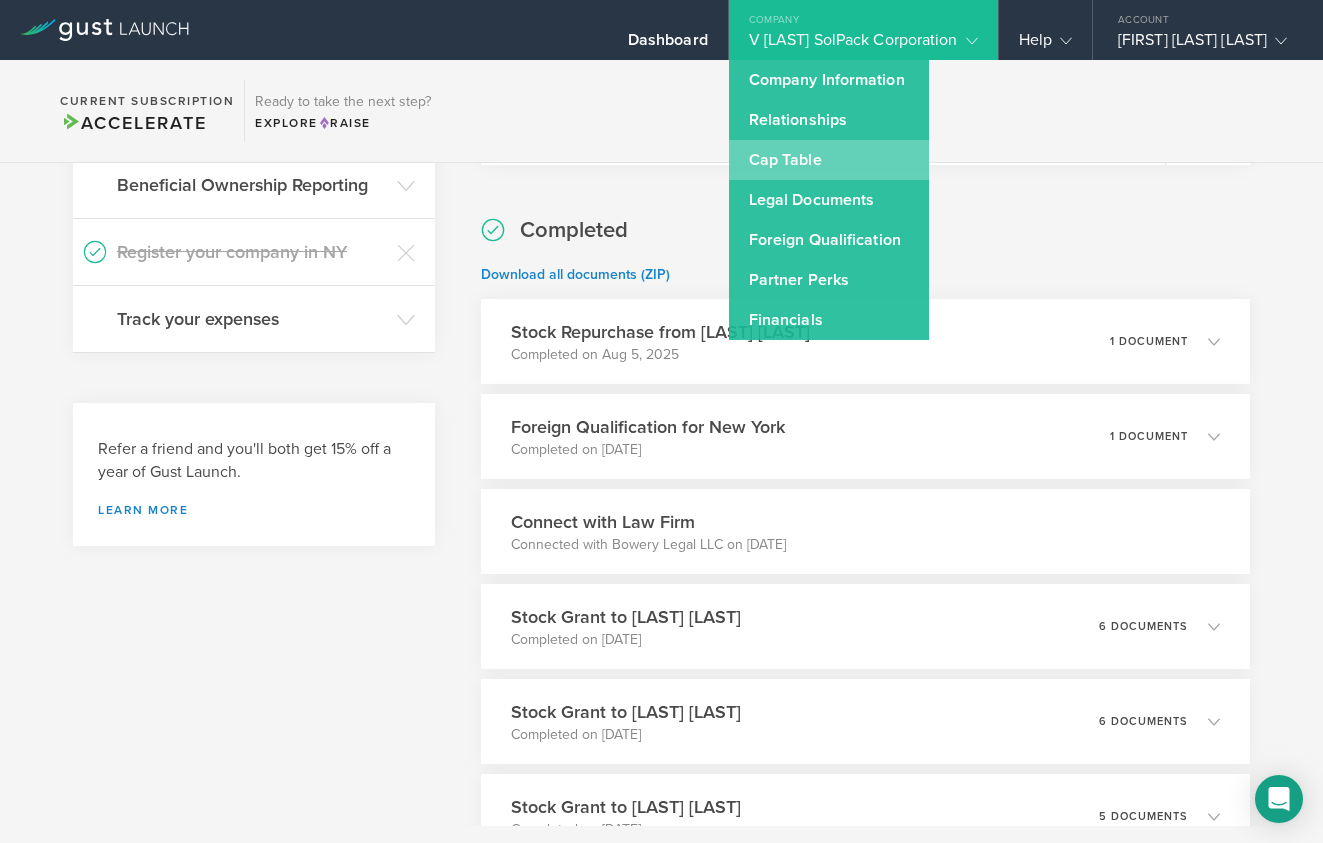 click on "Cap Table" at bounding box center (829, 160) 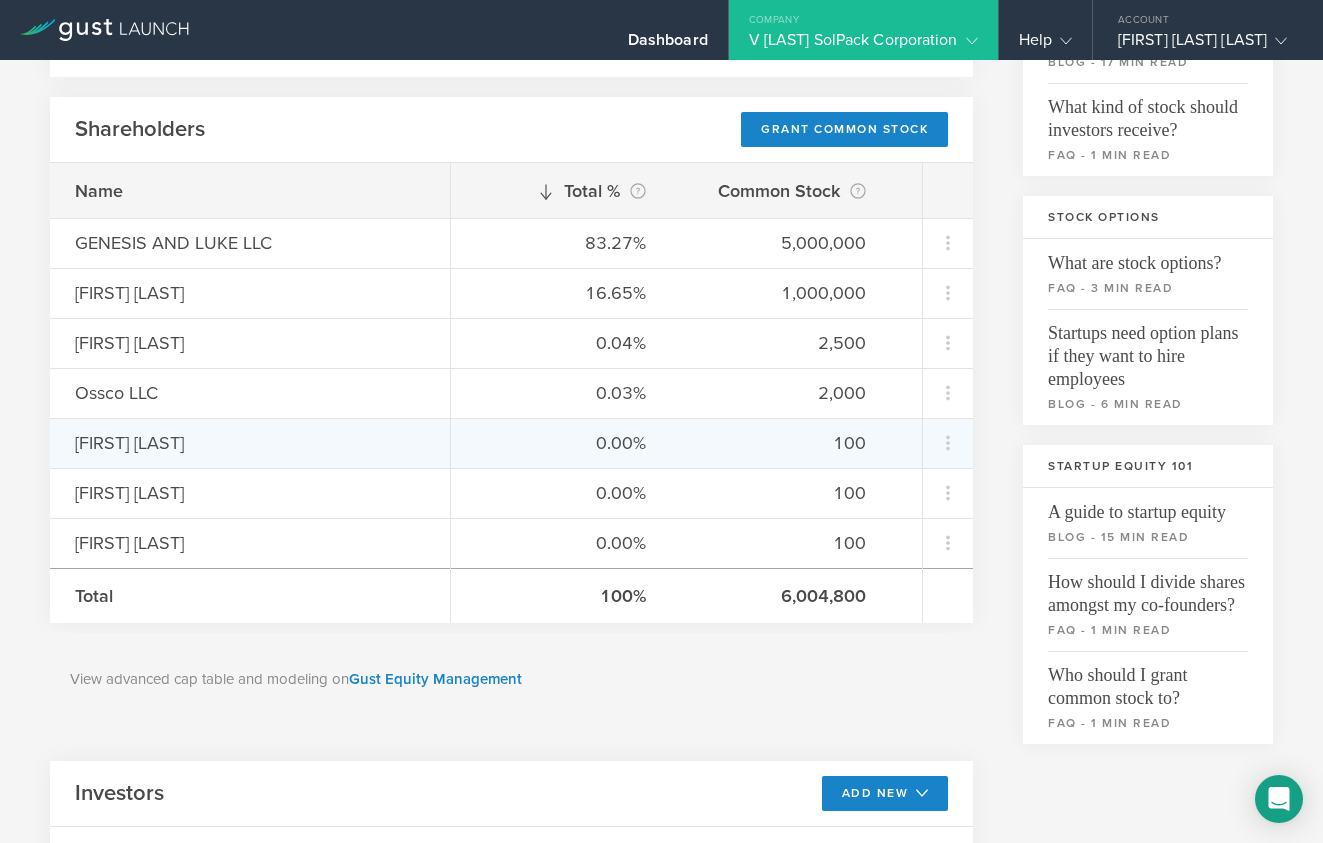 scroll, scrollTop: 307, scrollLeft: 0, axis: vertical 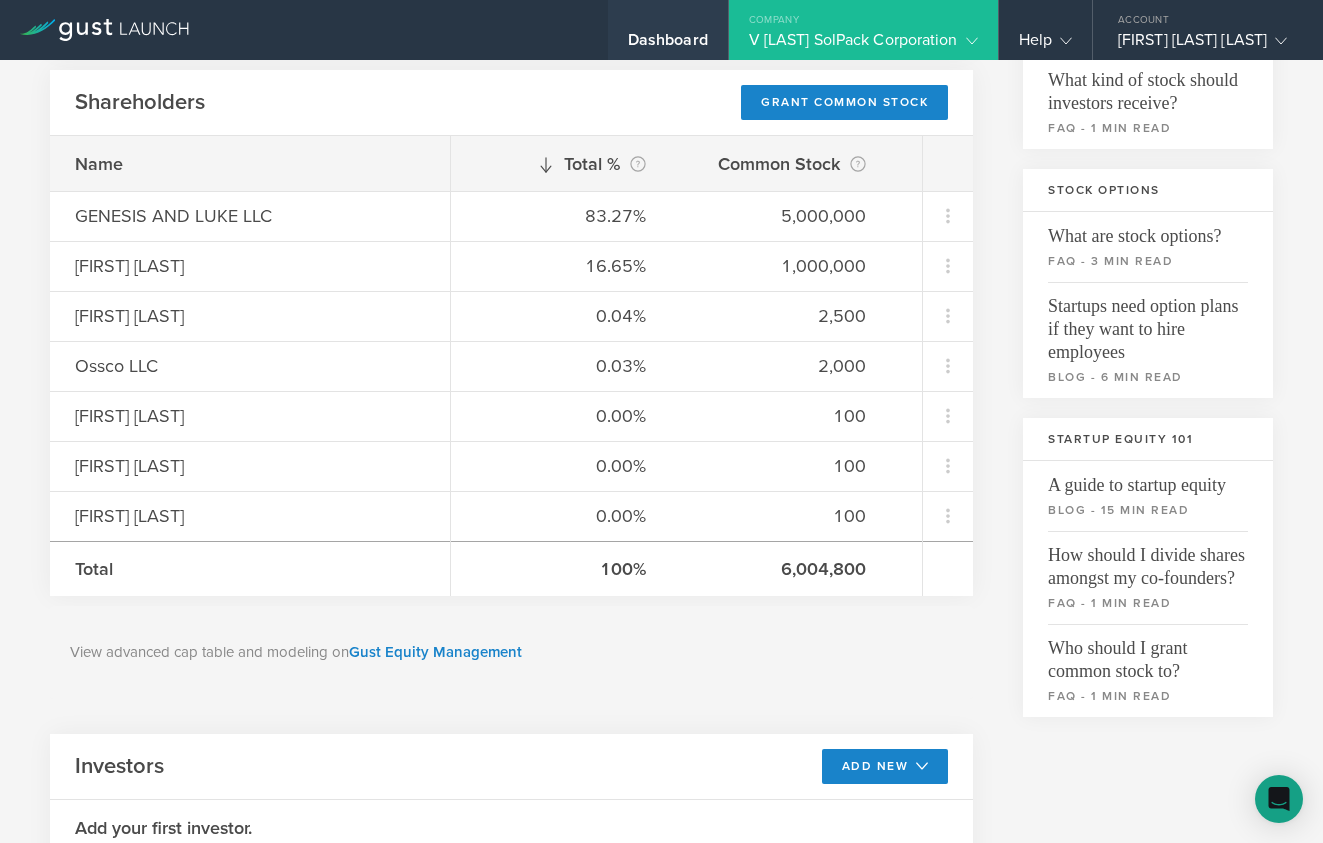 click on "Dashboard" at bounding box center [668, 45] 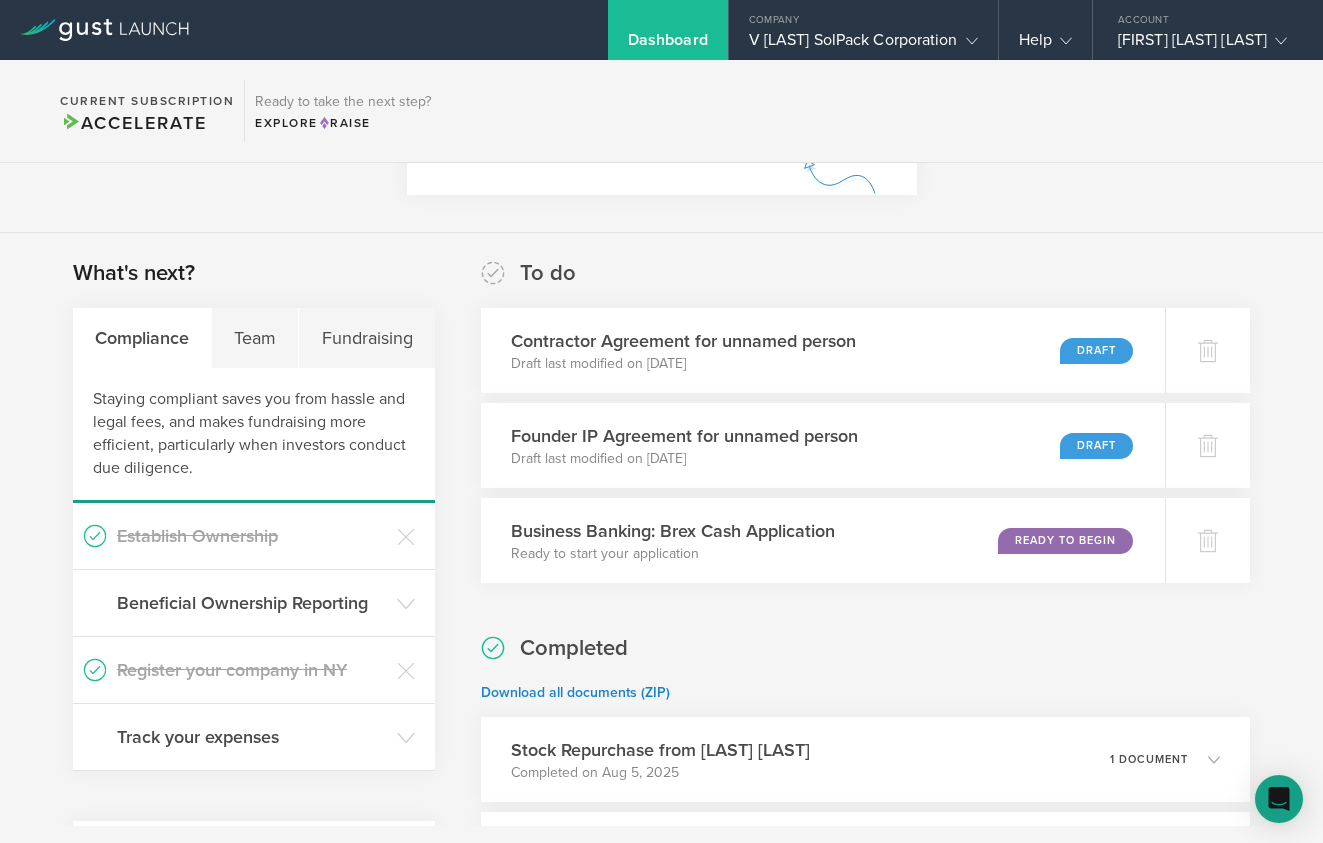 scroll, scrollTop: 241, scrollLeft: 0, axis: vertical 